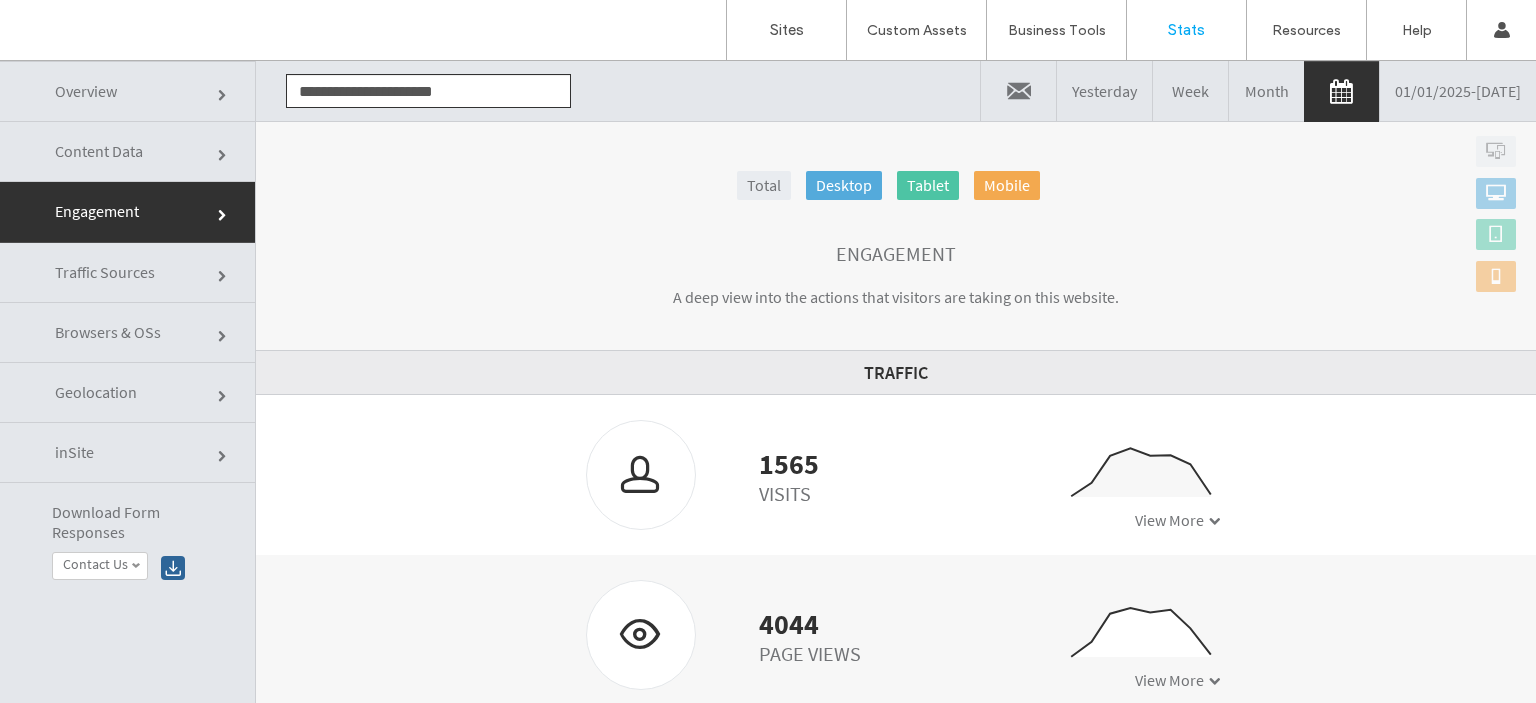 scroll, scrollTop: 0, scrollLeft: 0, axis: both 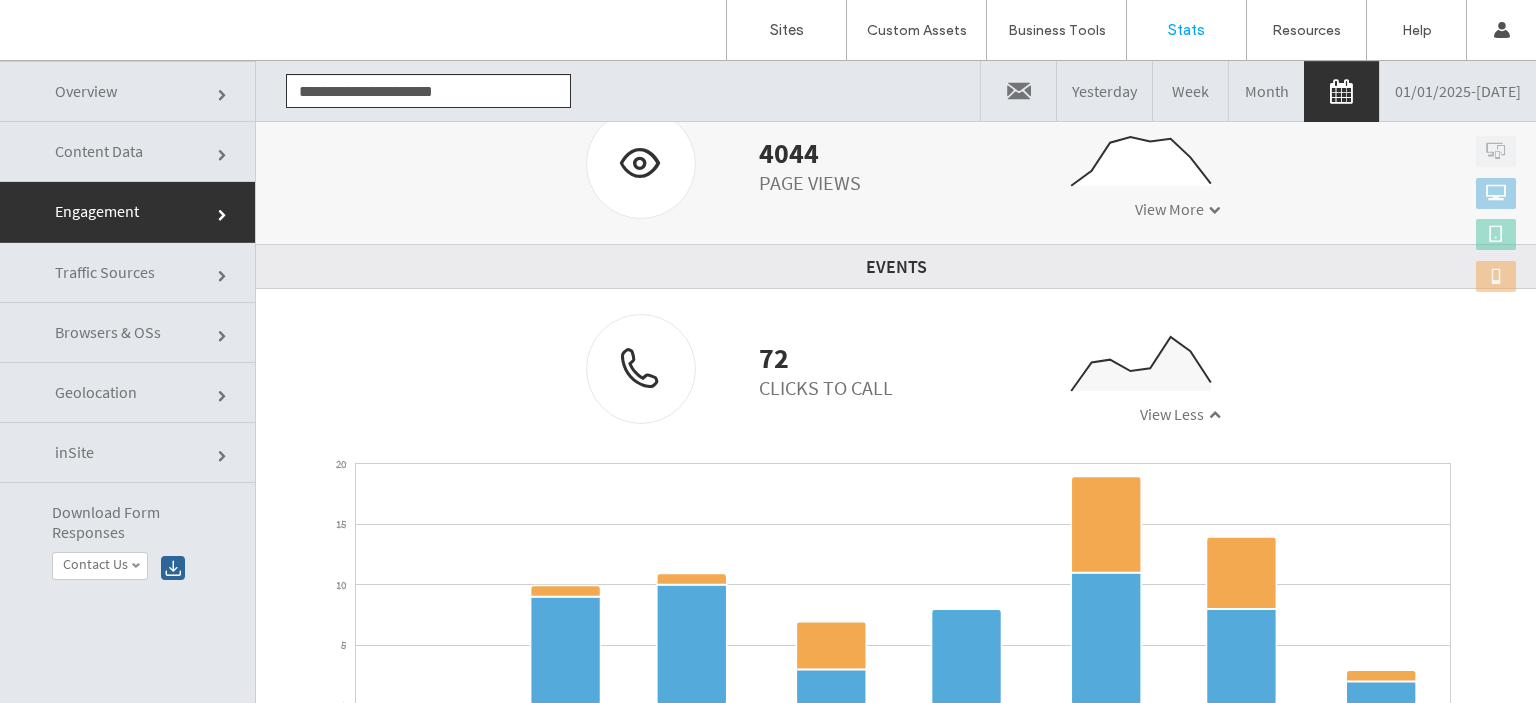 click on "01/01/2025 - 08/04/2025" at bounding box center (1458, 91) 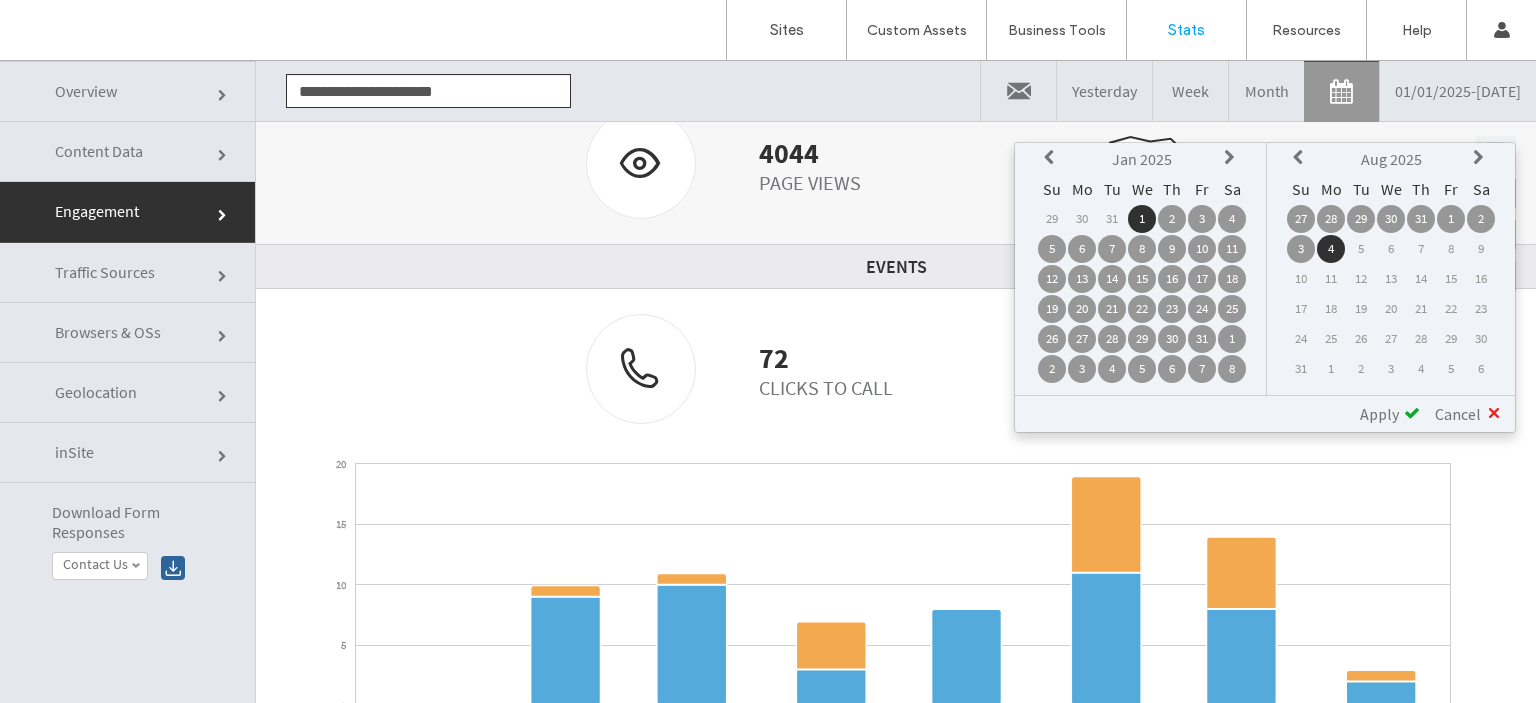 click at bounding box center [1052, 158] 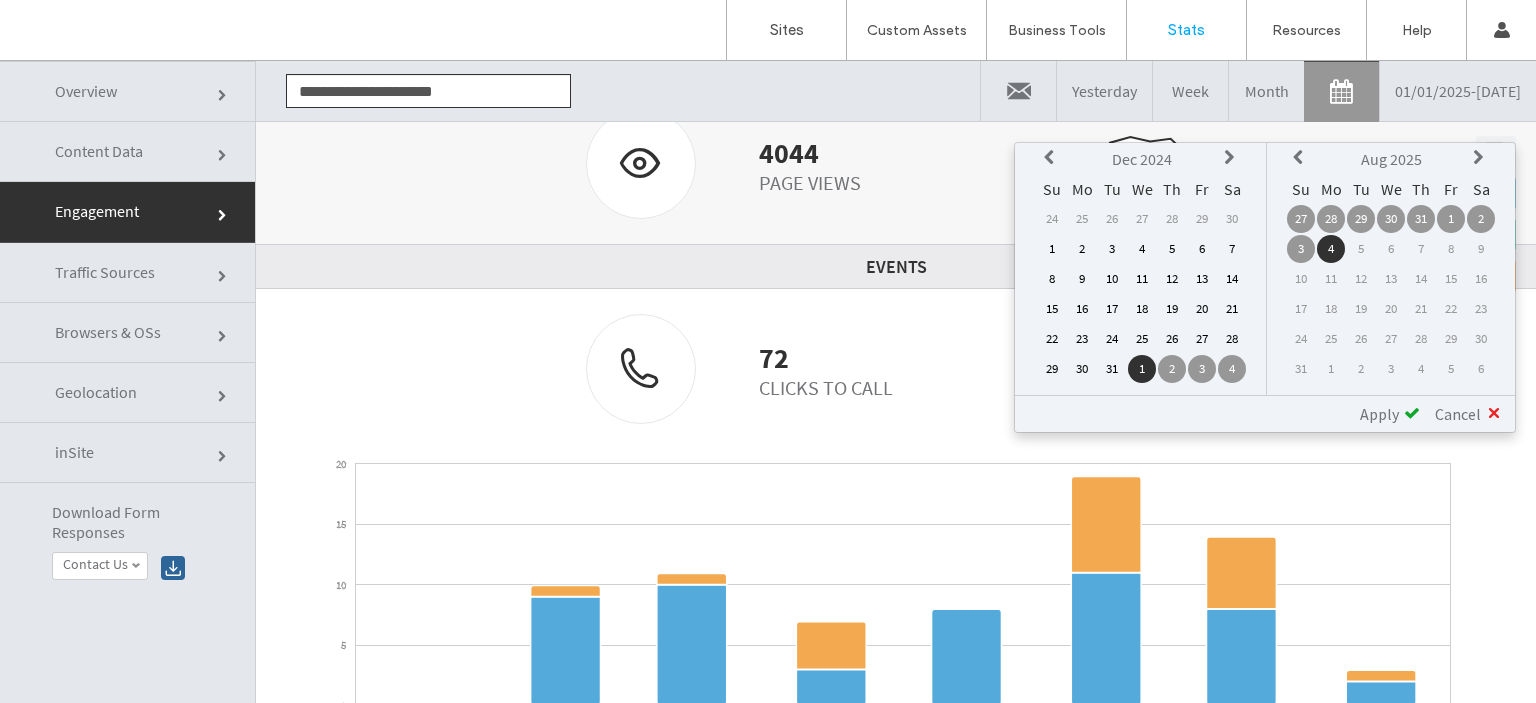 click at bounding box center [1052, 158] 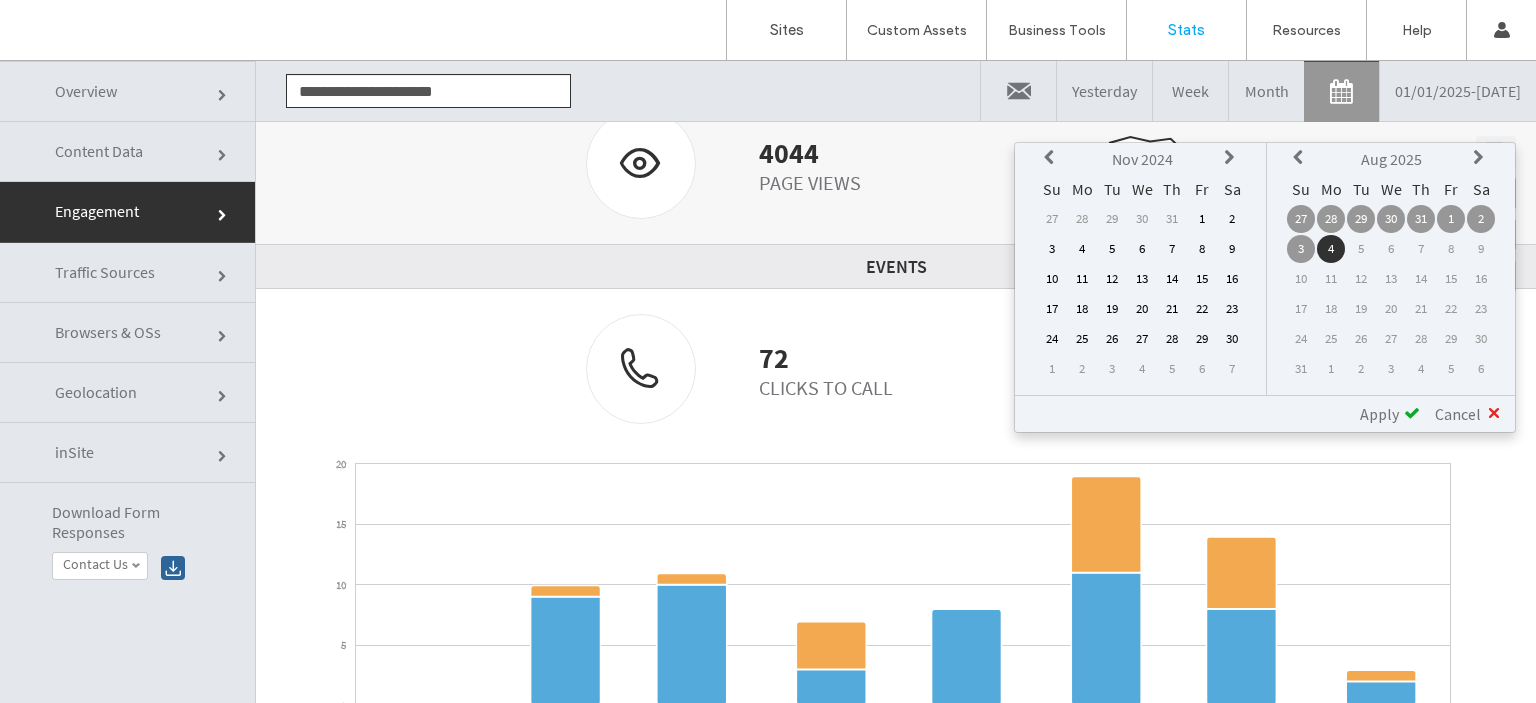 click at bounding box center (1052, 158) 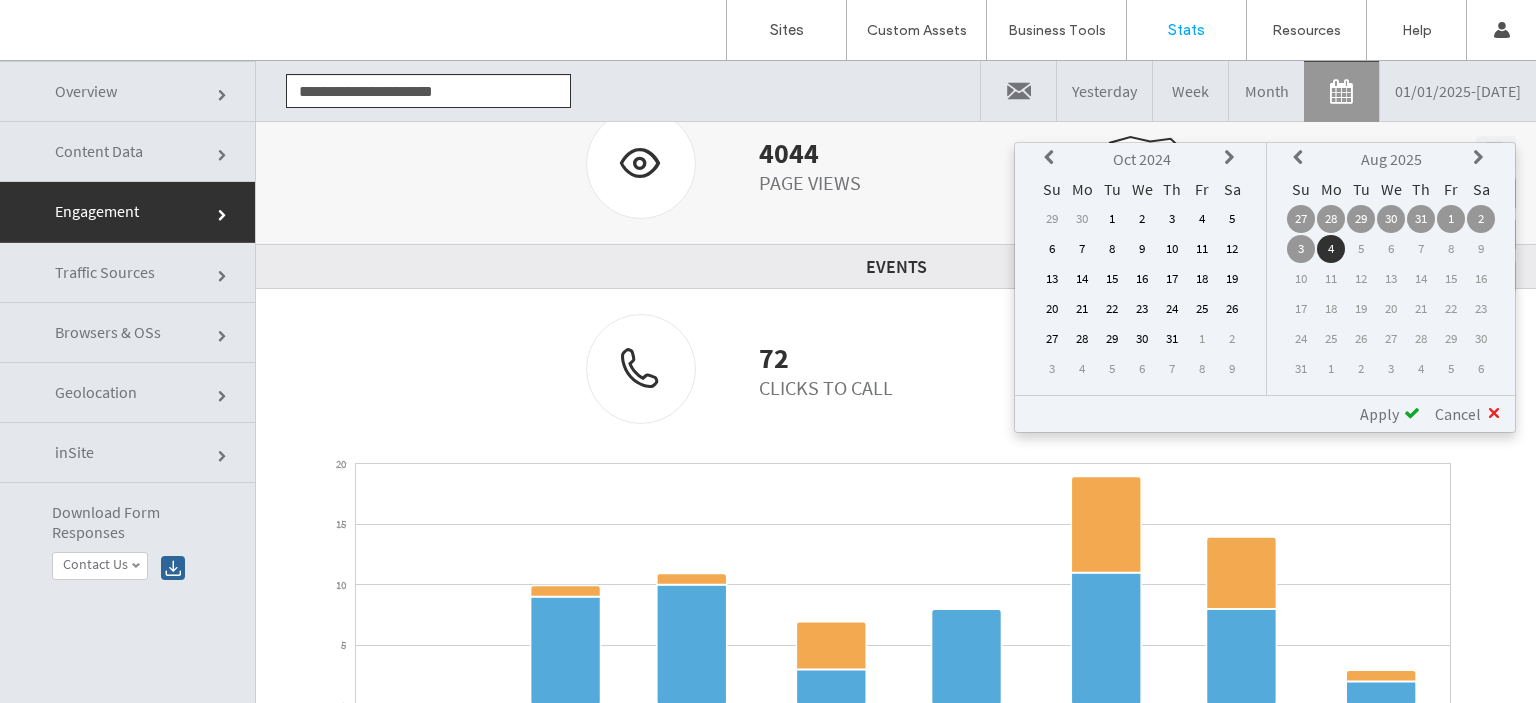 click at bounding box center (1052, 158) 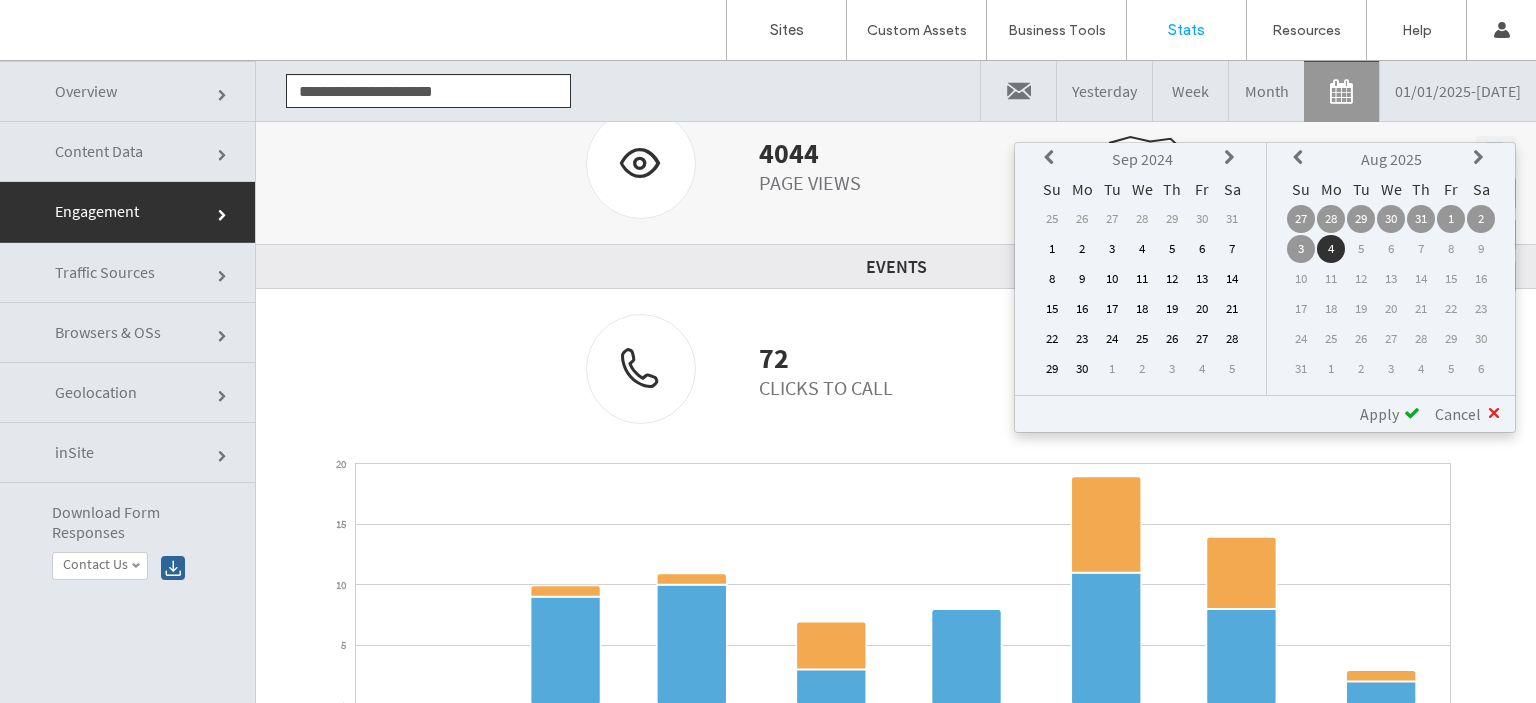 click at bounding box center (1052, 158) 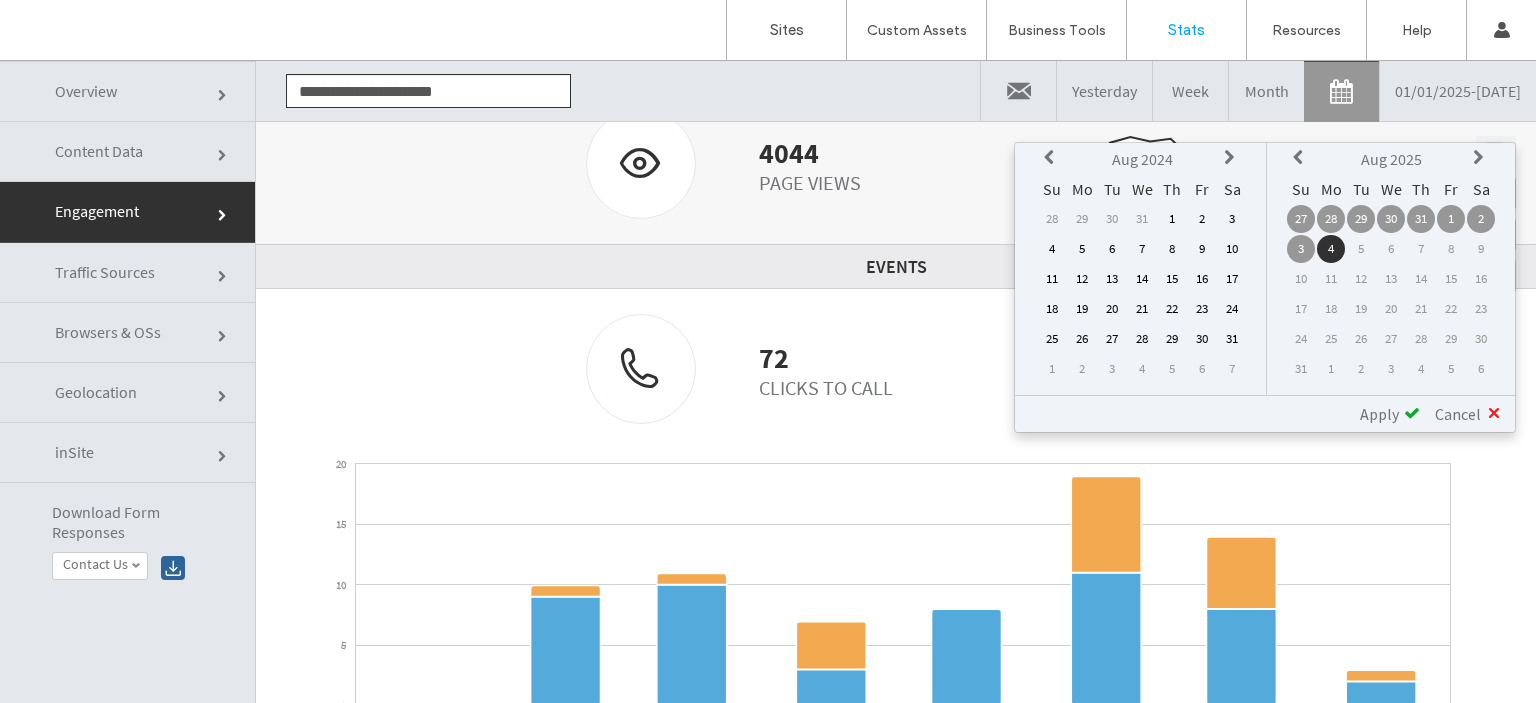 click at bounding box center (1052, 158) 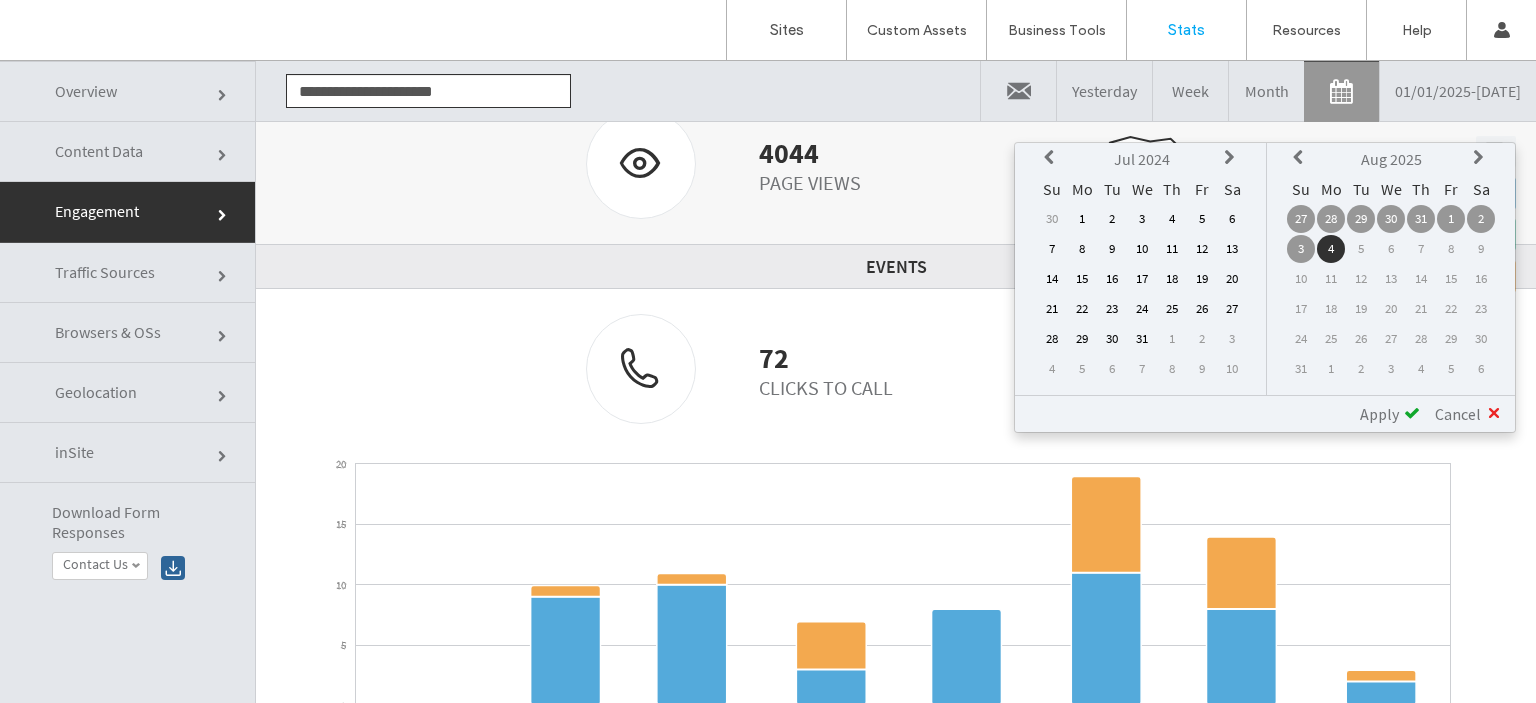 click at bounding box center [1052, 158] 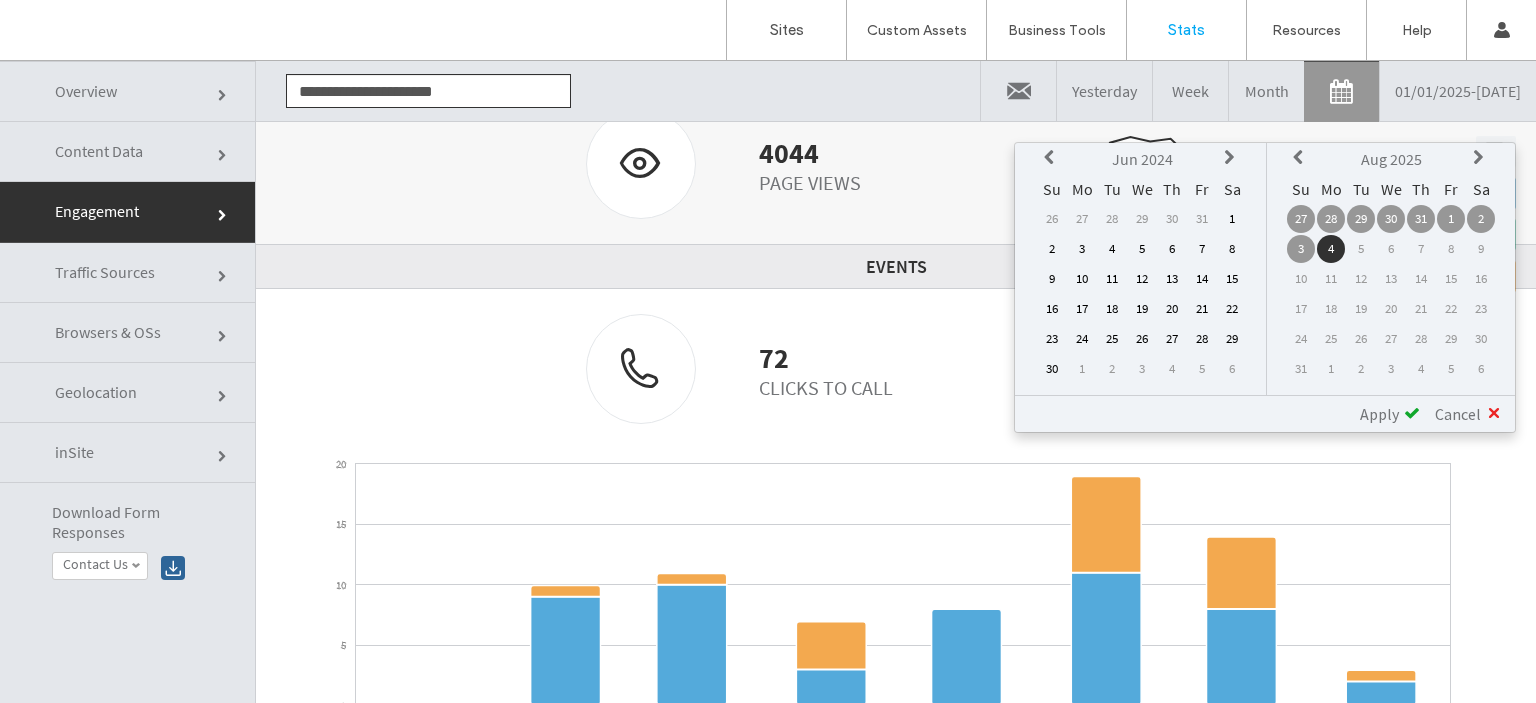 click at bounding box center (1052, 158) 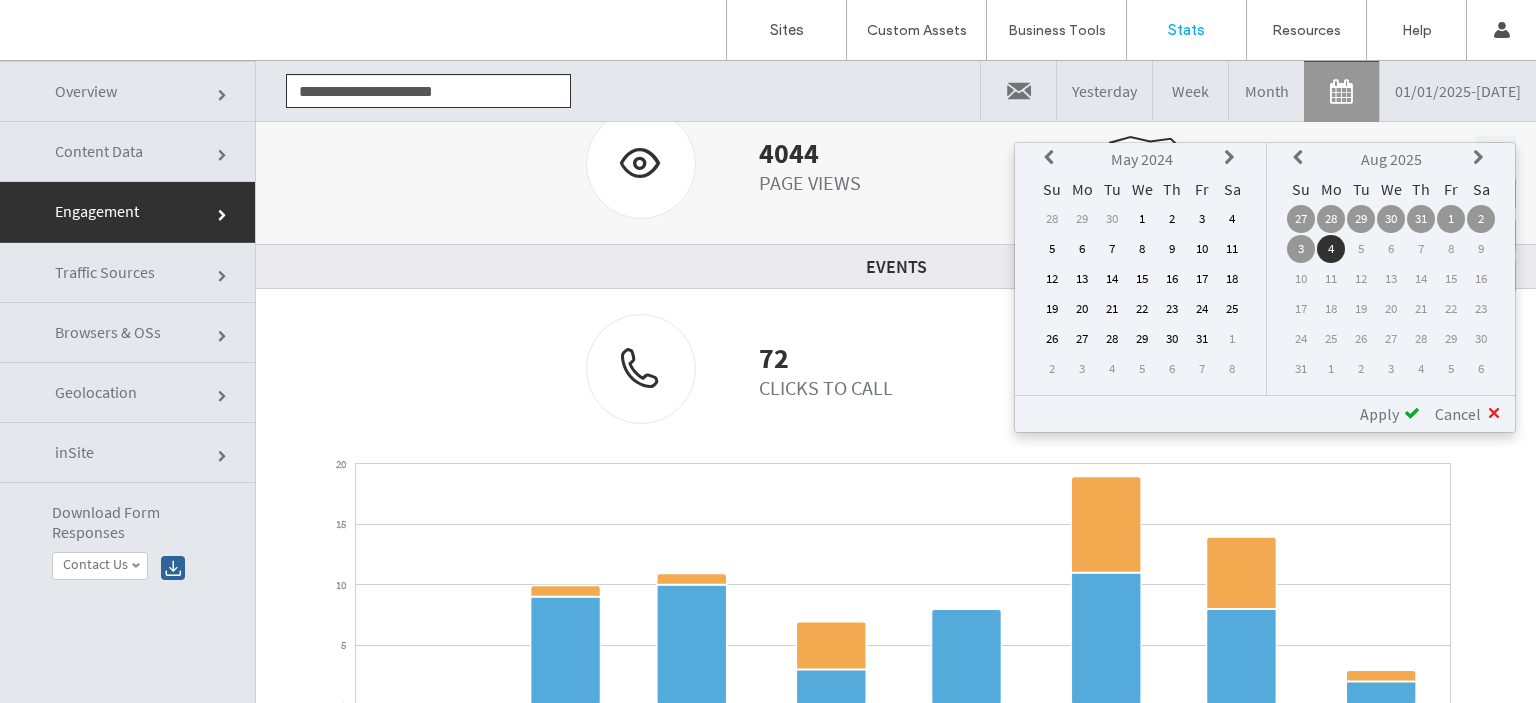 click at bounding box center [1052, 158] 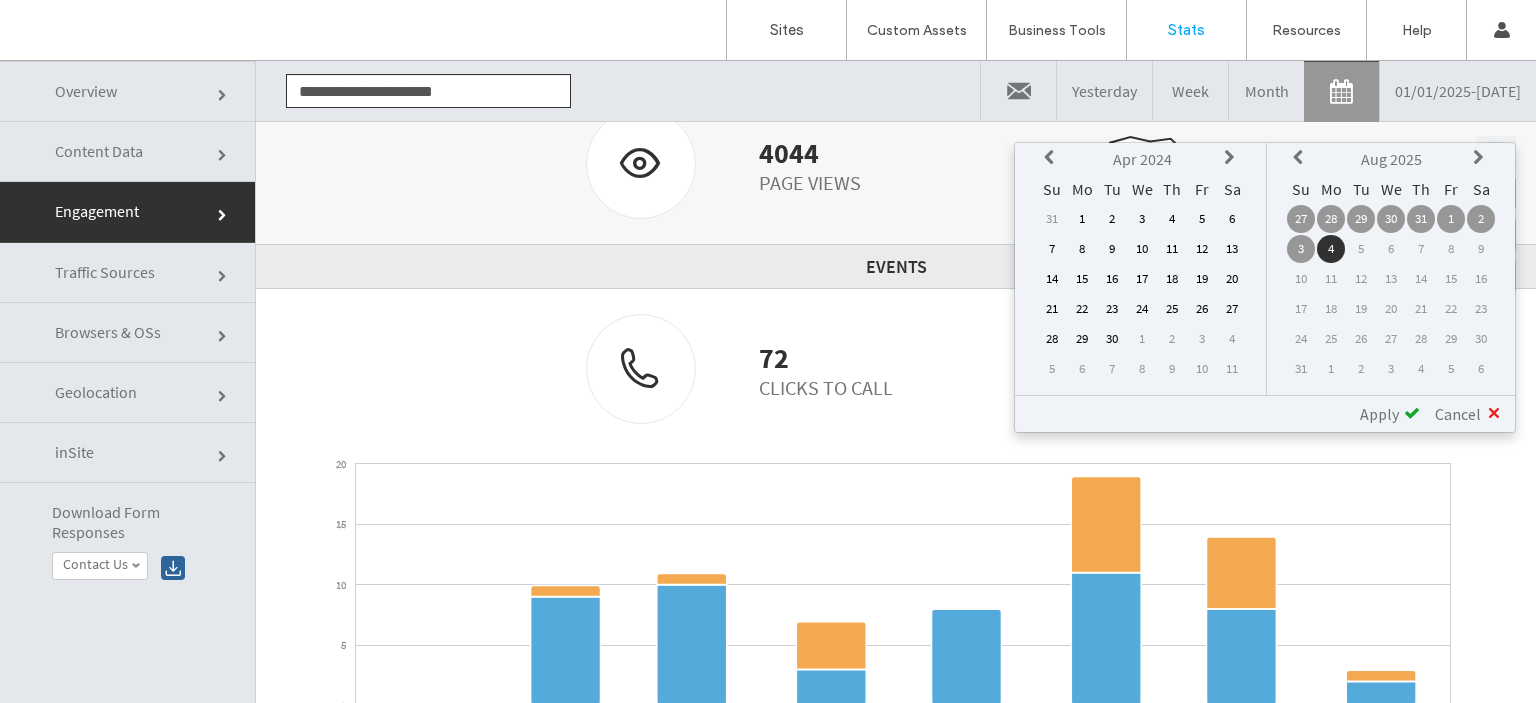 click at bounding box center [1052, 158] 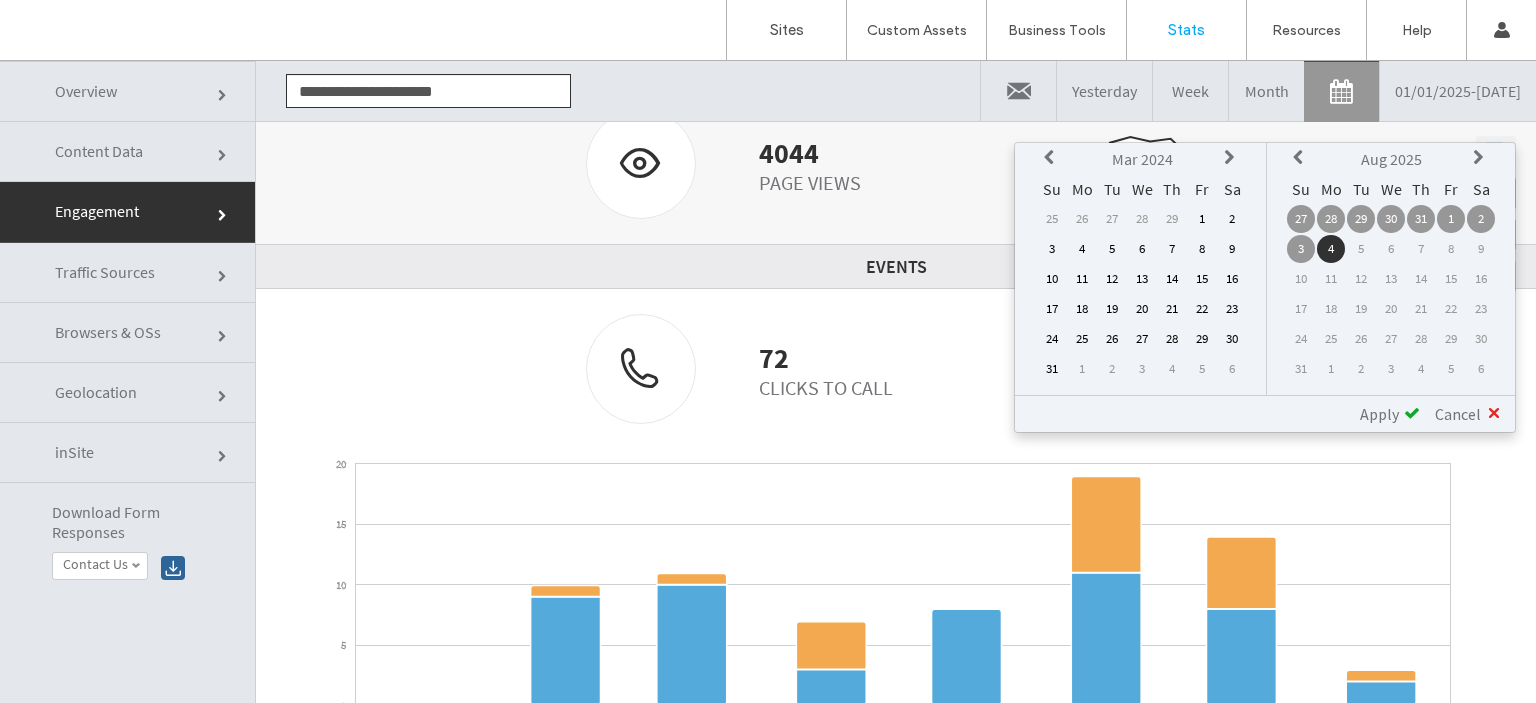 click at bounding box center [1052, 158] 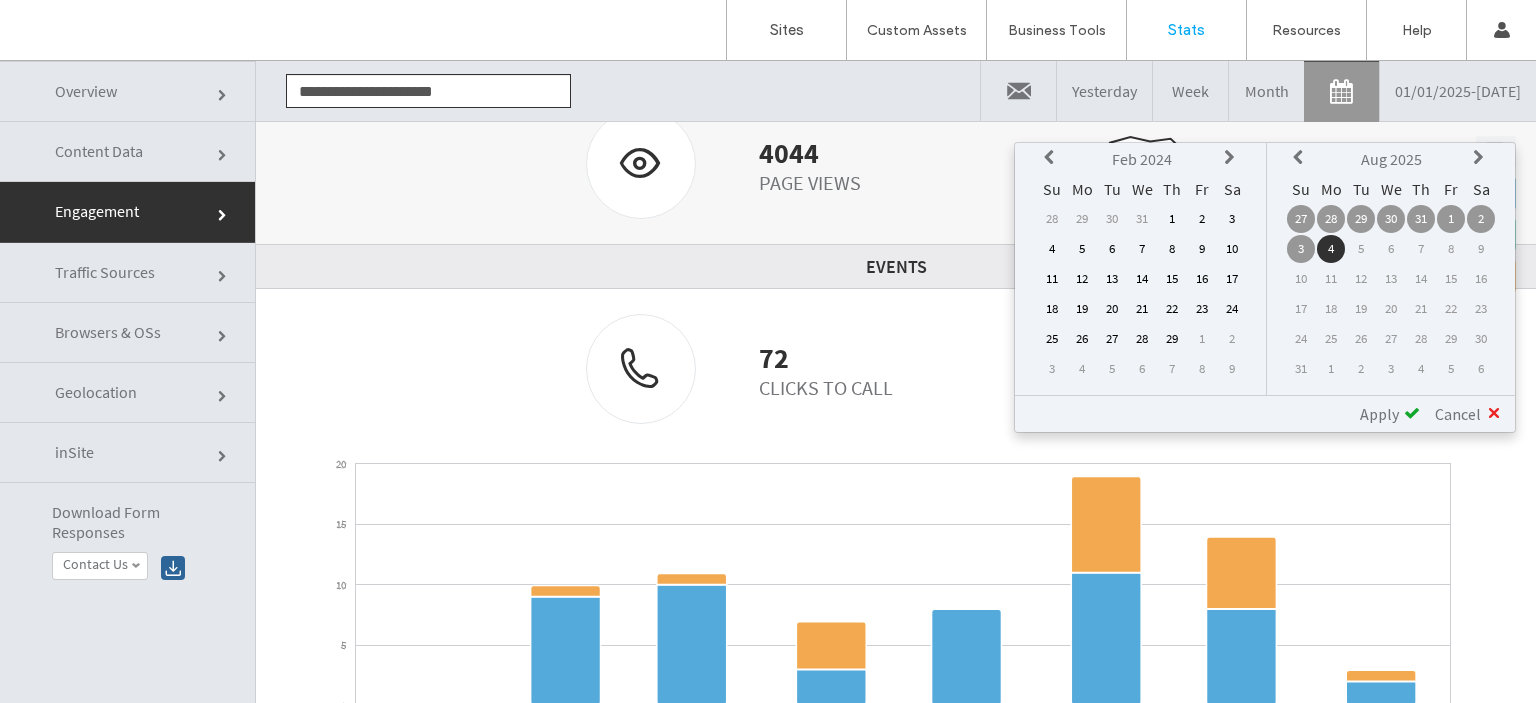 click at bounding box center [1494, 413] 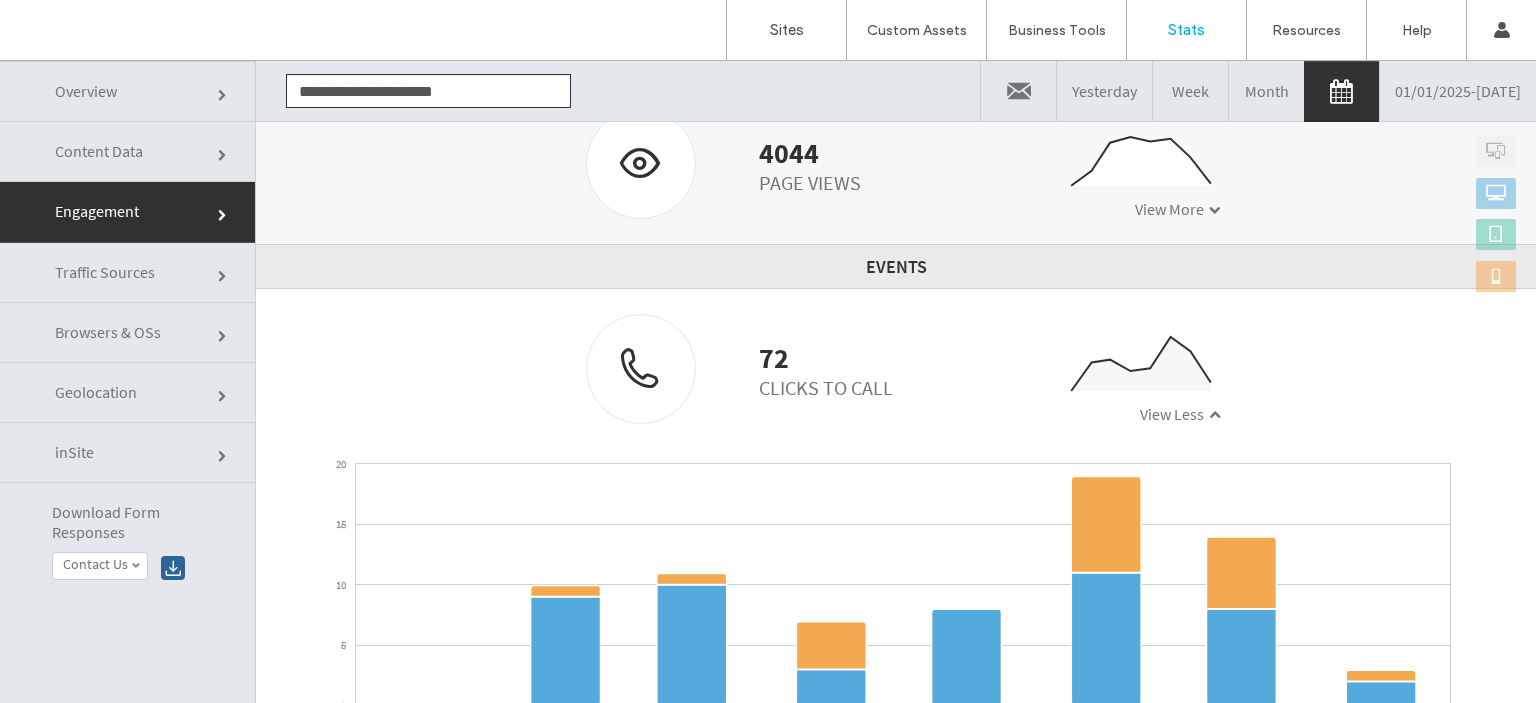 click on "Week" at bounding box center (1190, 91) 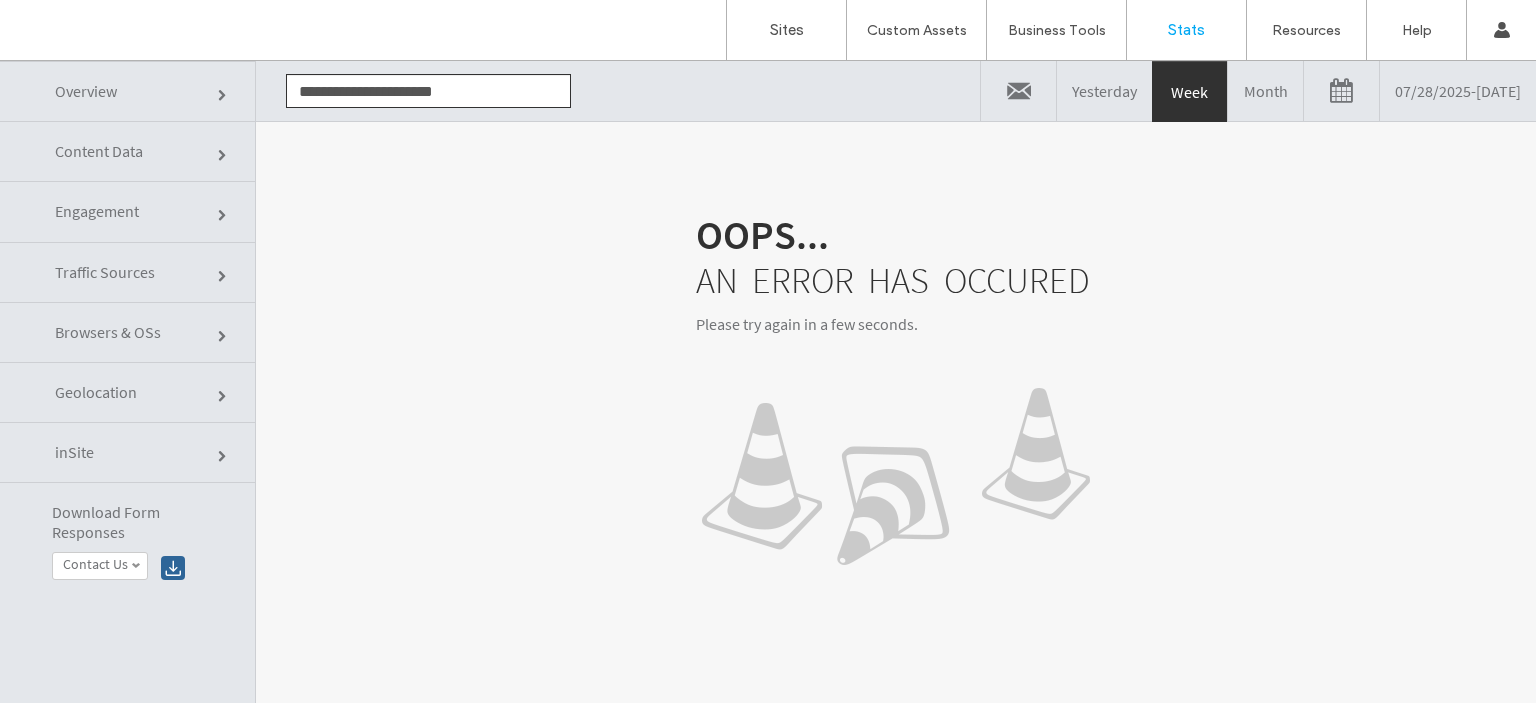 click on "Yesterday" at bounding box center [1104, 91] 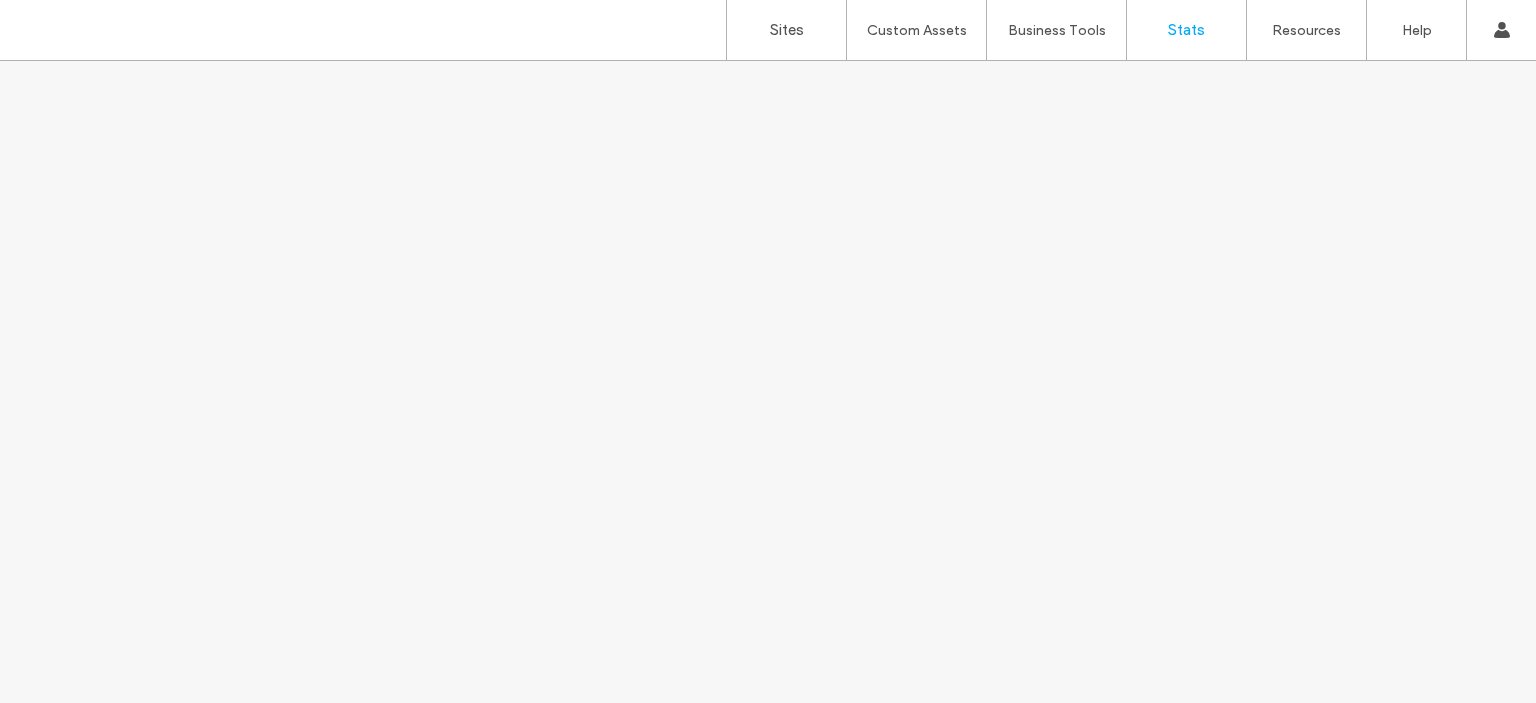 scroll, scrollTop: 0, scrollLeft: 0, axis: both 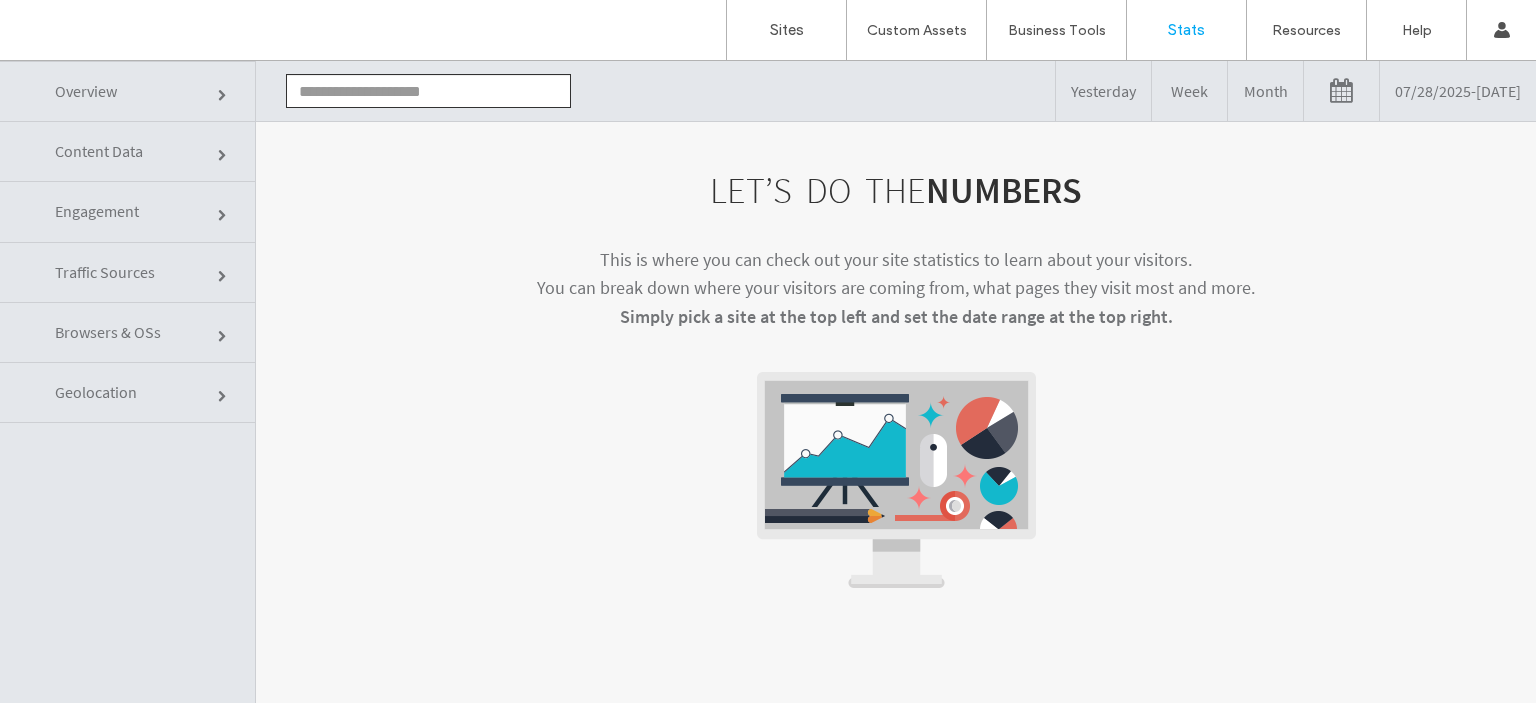 click on "[DATE] - [DATE]" at bounding box center (1458, 91) 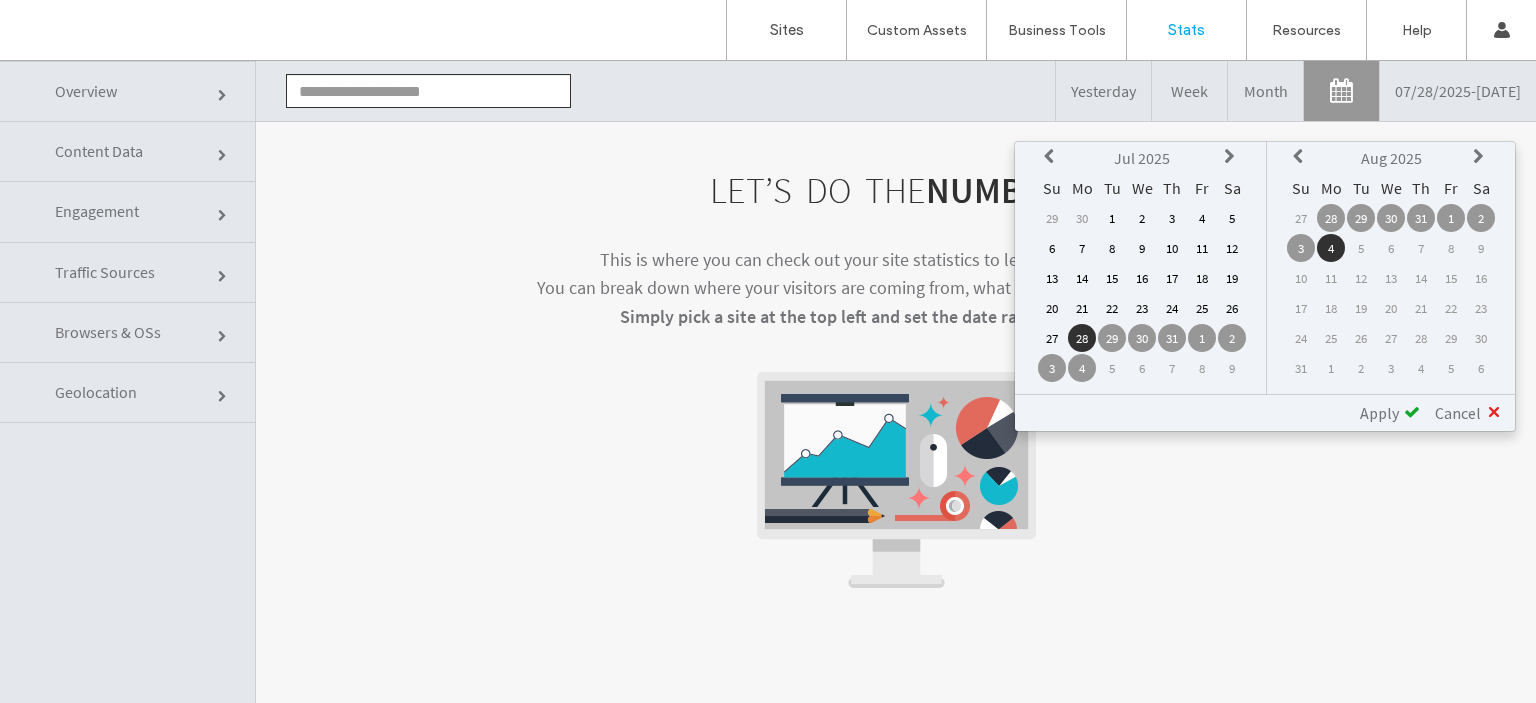 click at bounding box center [1052, 157] 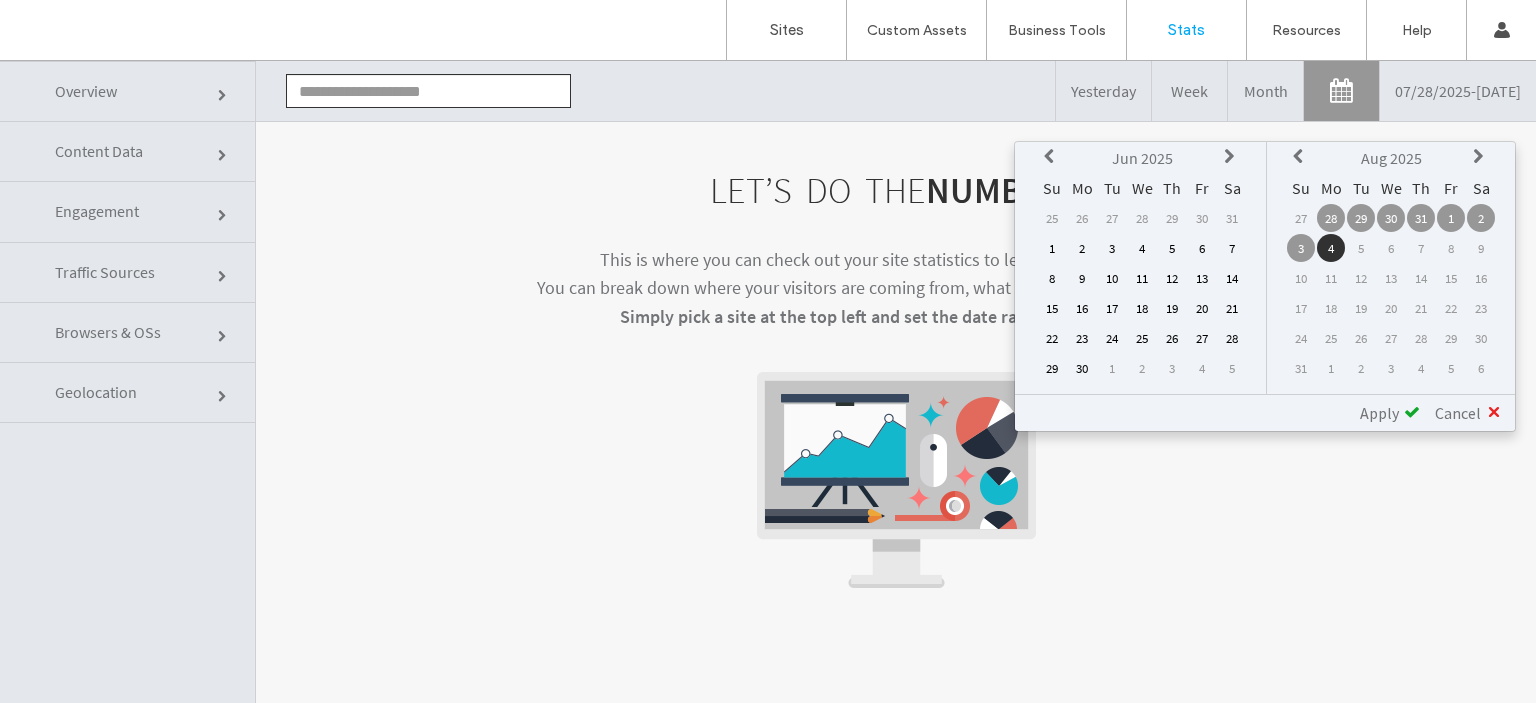 click at bounding box center (1052, 157) 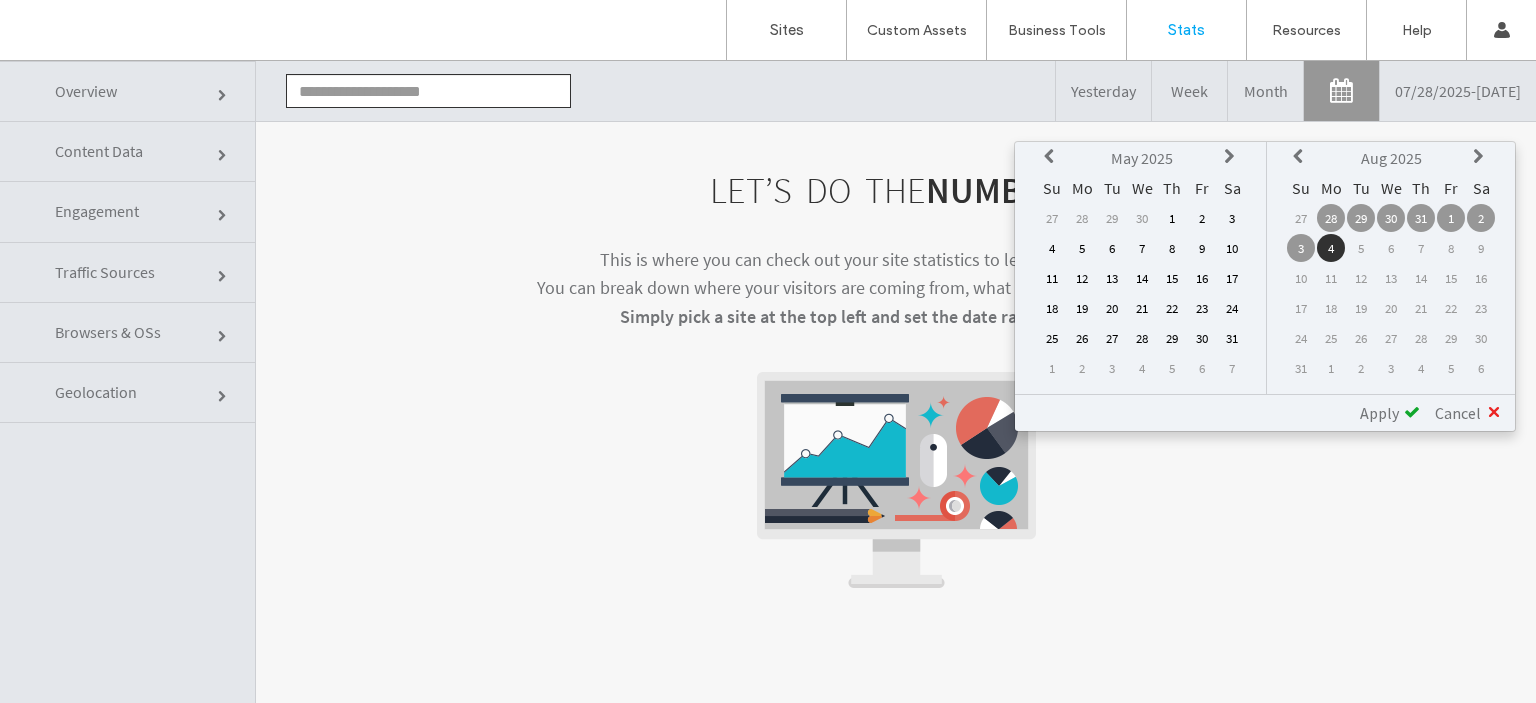 click at bounding box center [1052, 157] 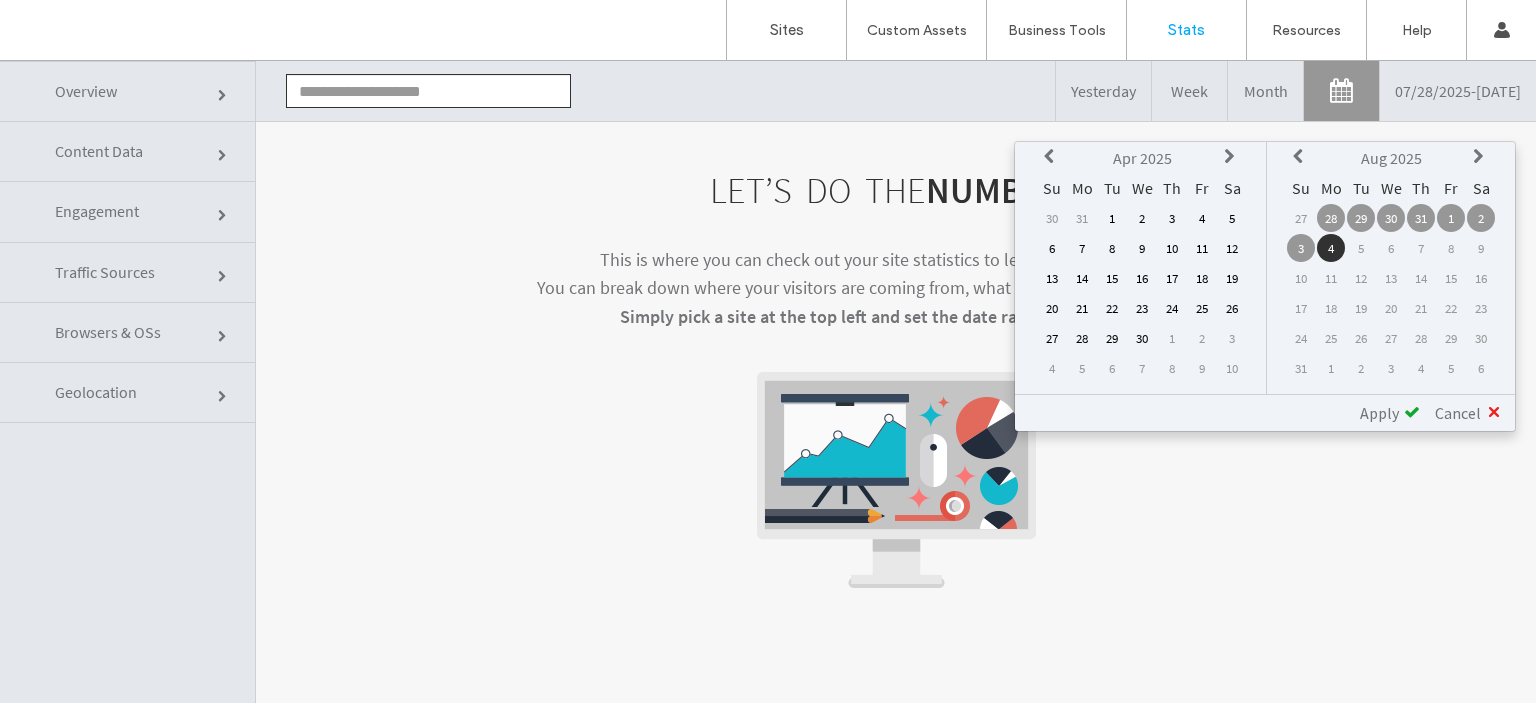 click at bounding box center (1052, 157) 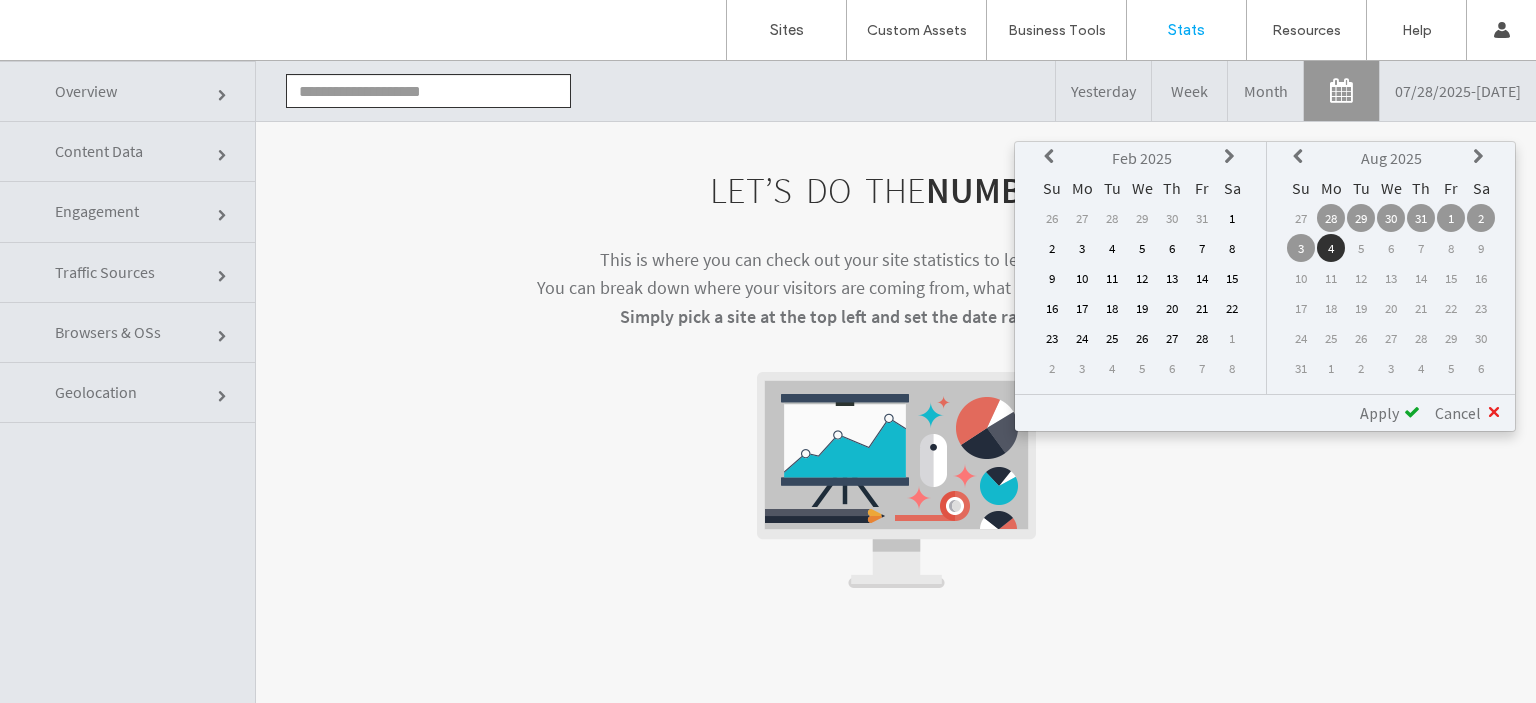 click at bounding box center [1052, 157] 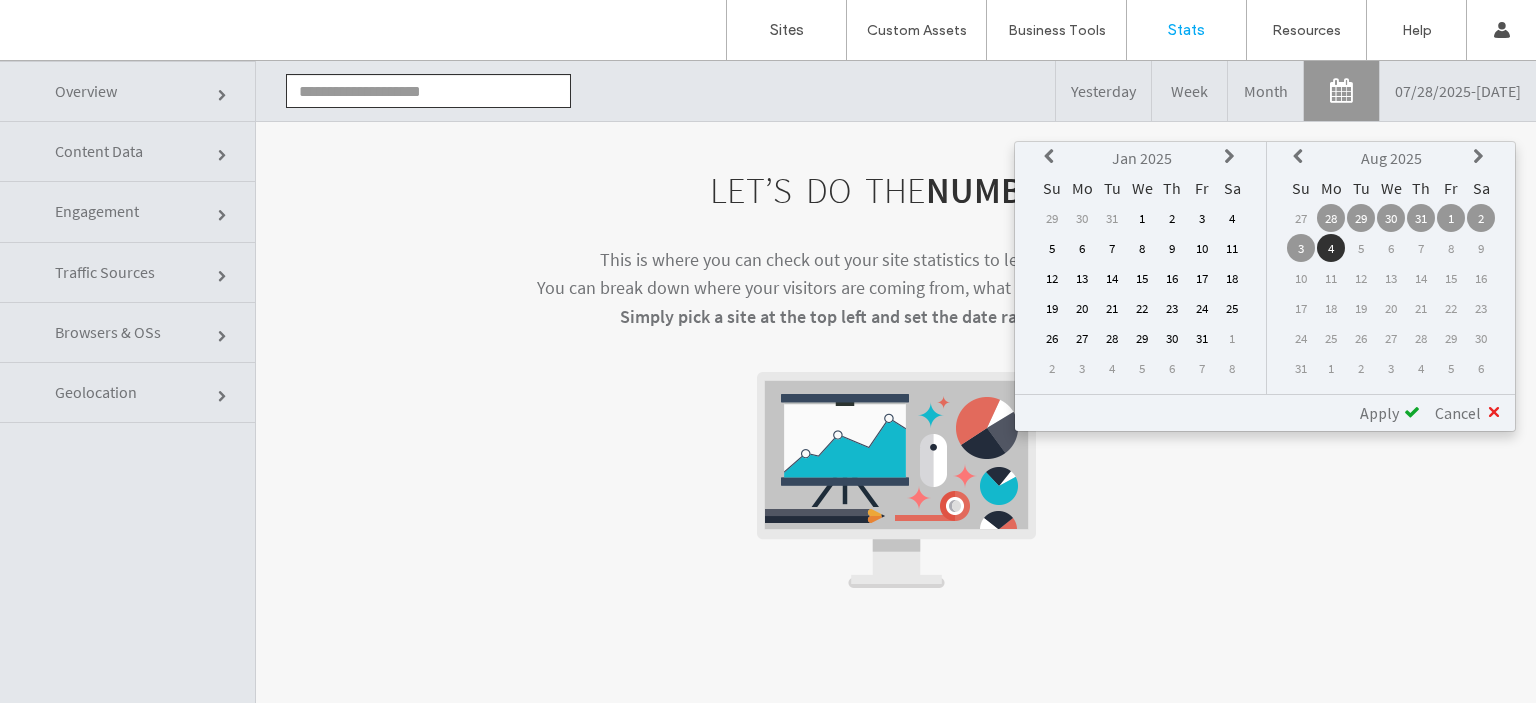 click at bounding box center [1052, 157] 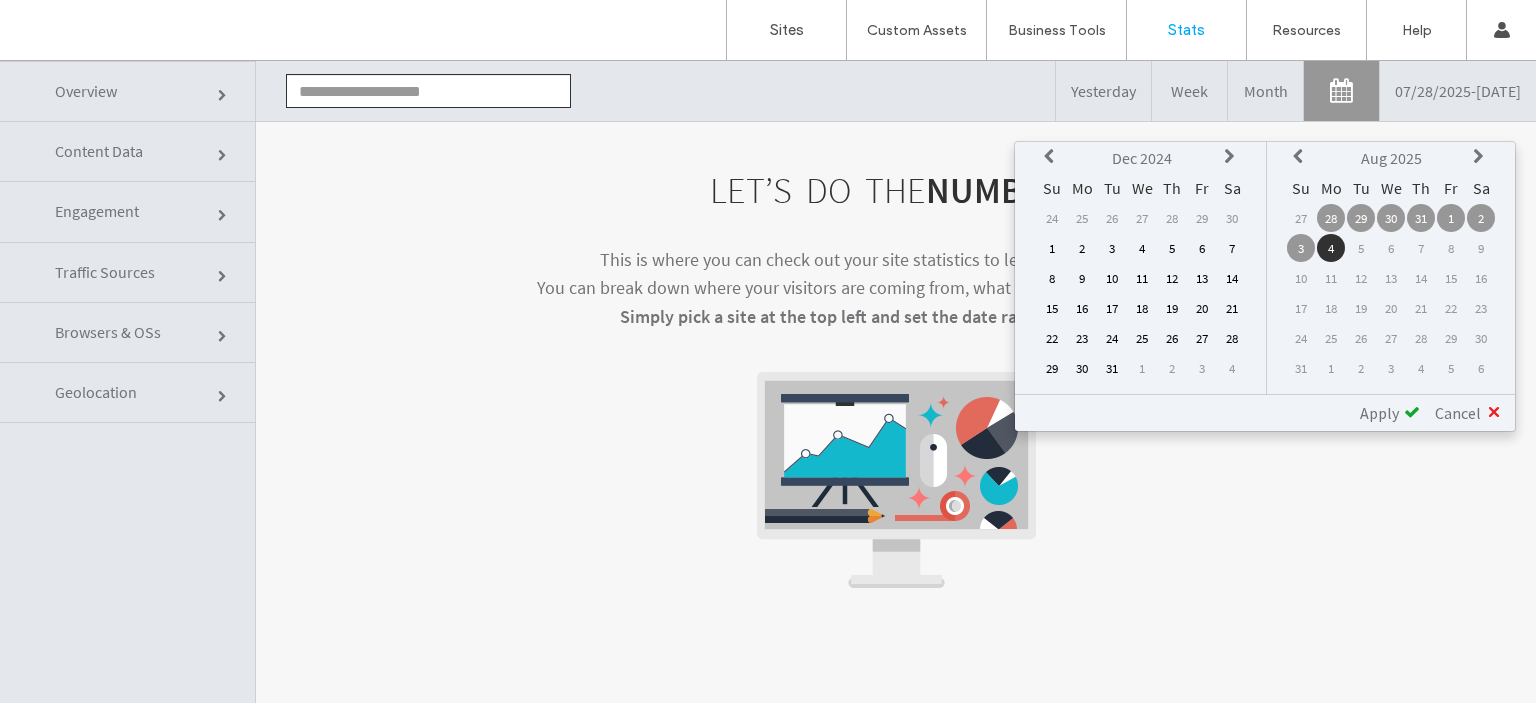 click at bounding box center (1052, 157) 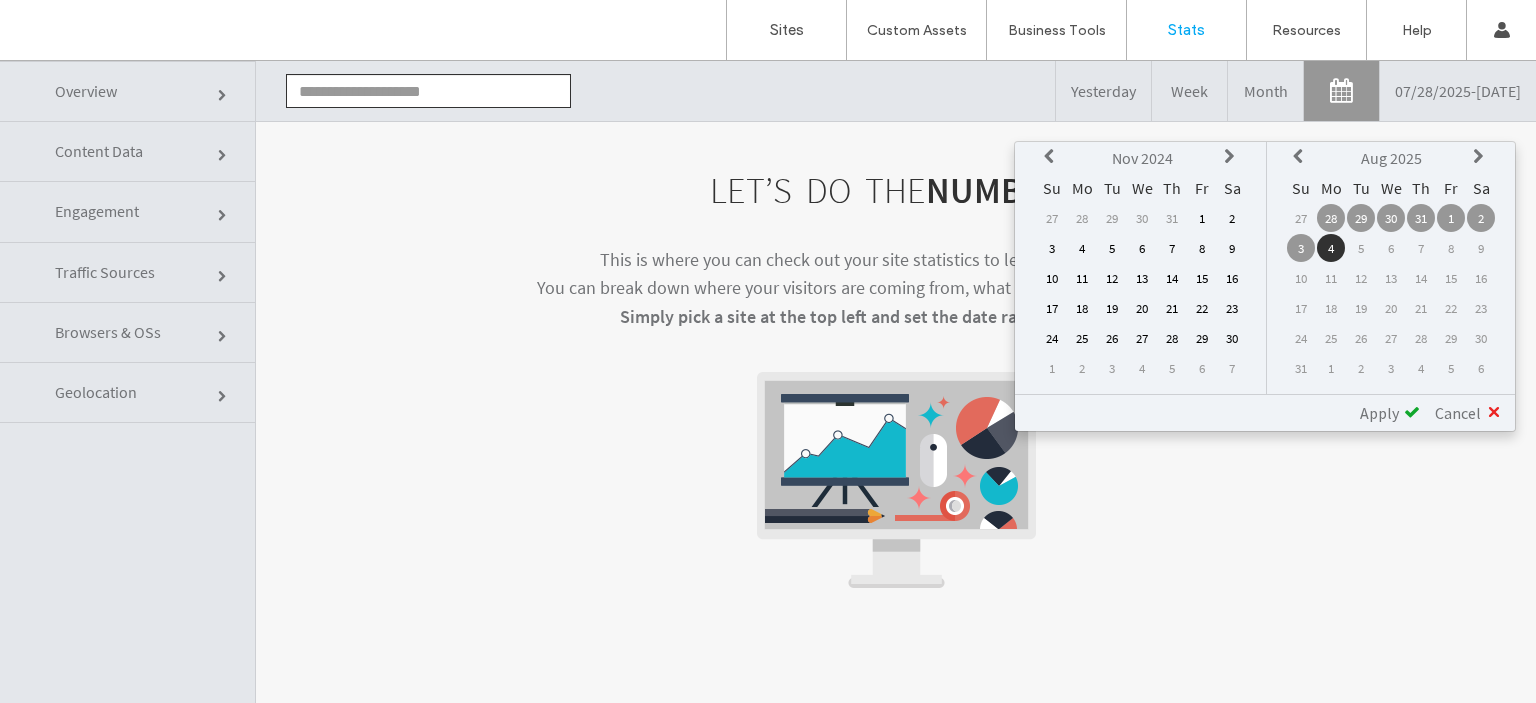 click at bounding box center [1052, 157] 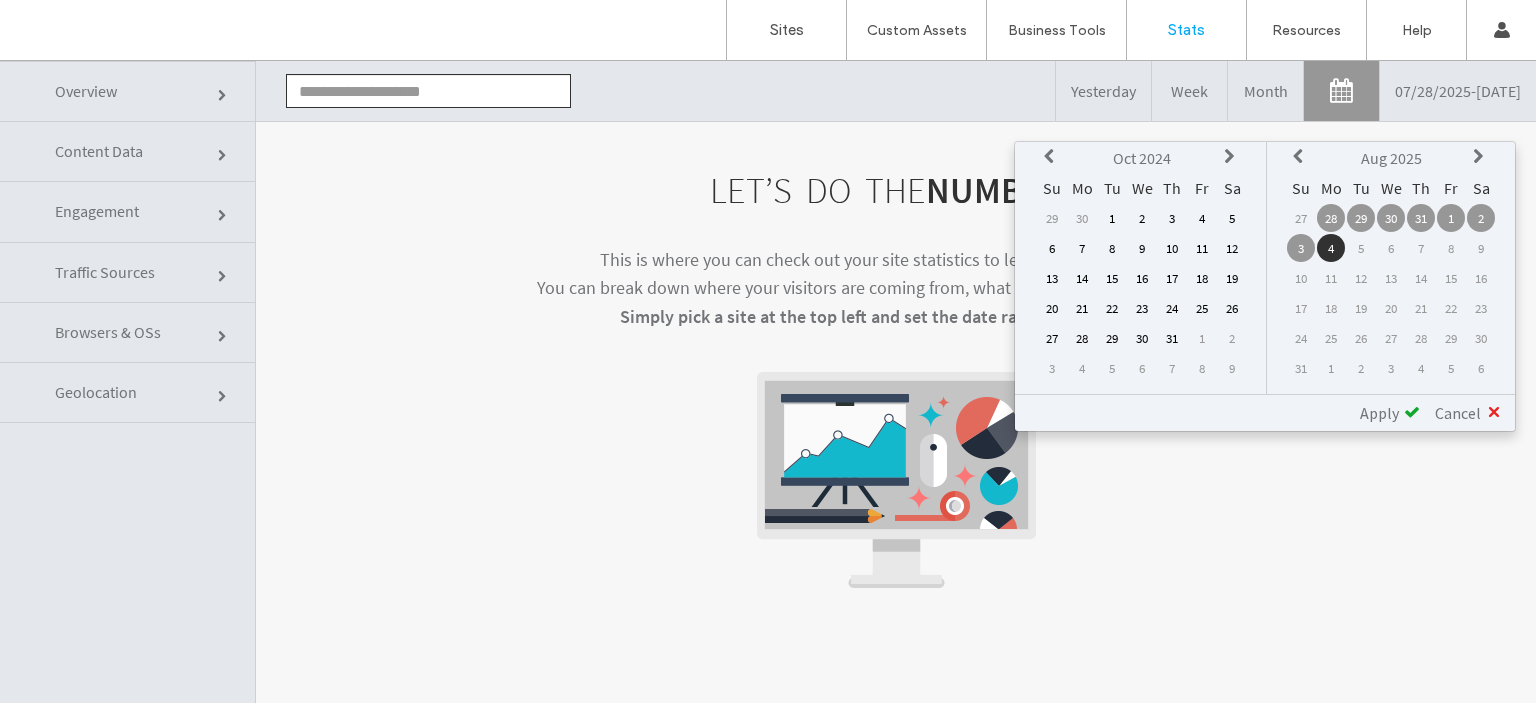 click at bounding box center [1052, 158] 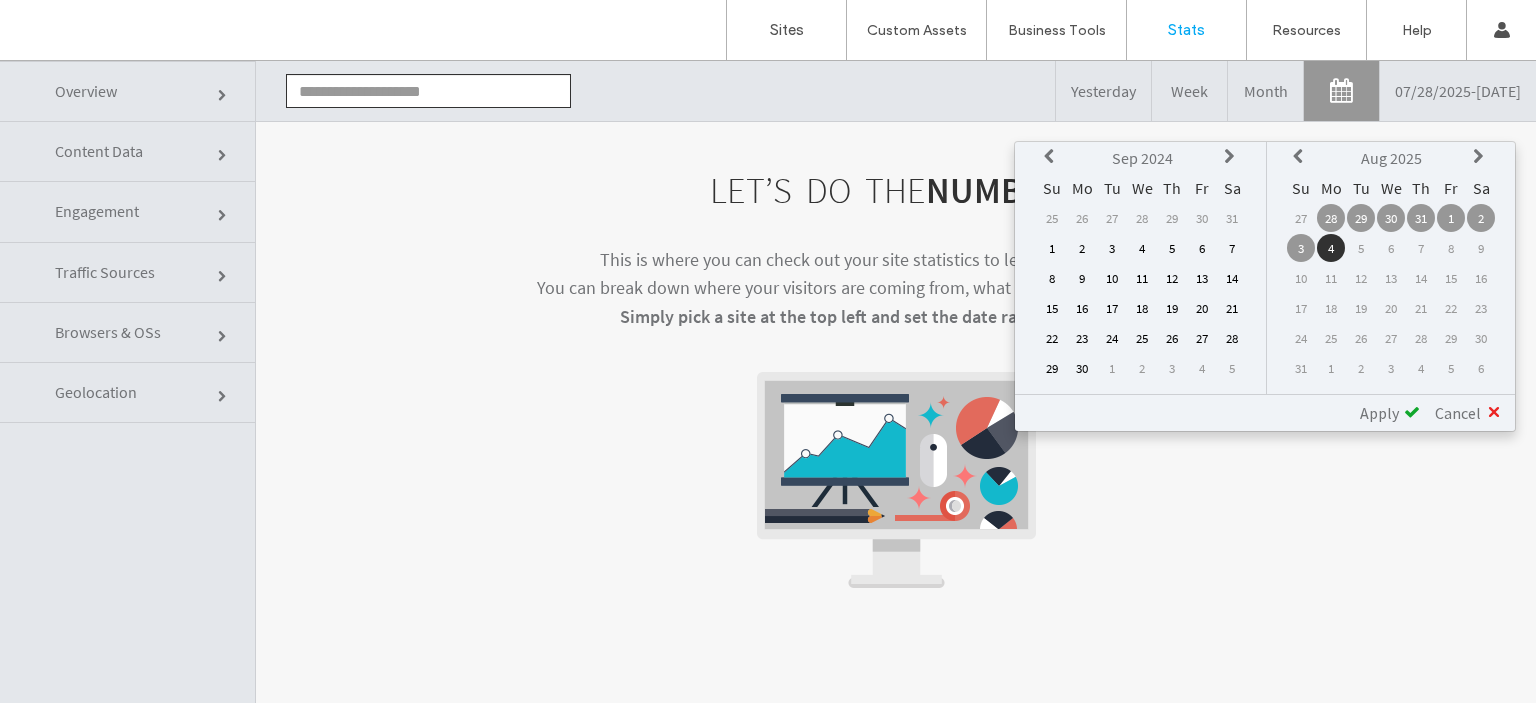 click at bounding box center [1052, 158] 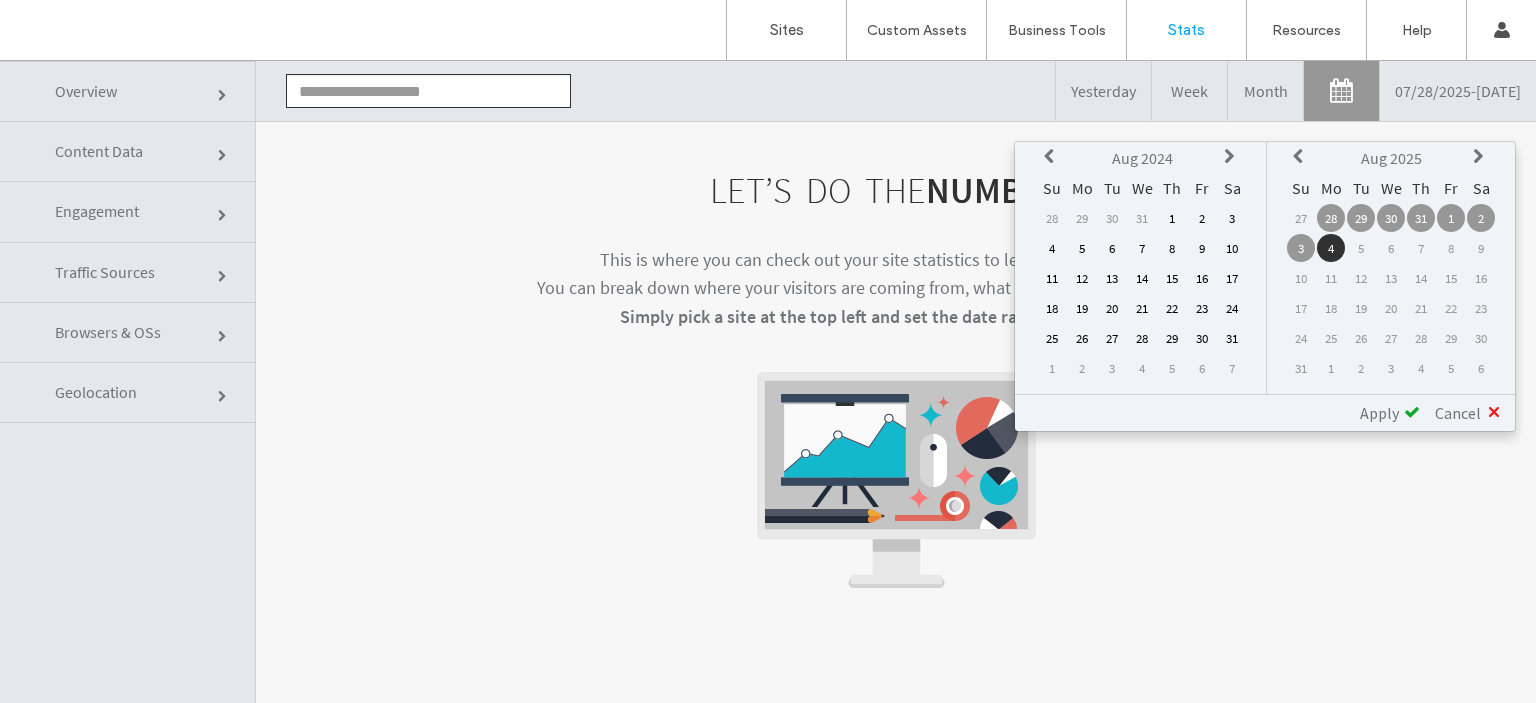click at bounding box center (1052, 158) 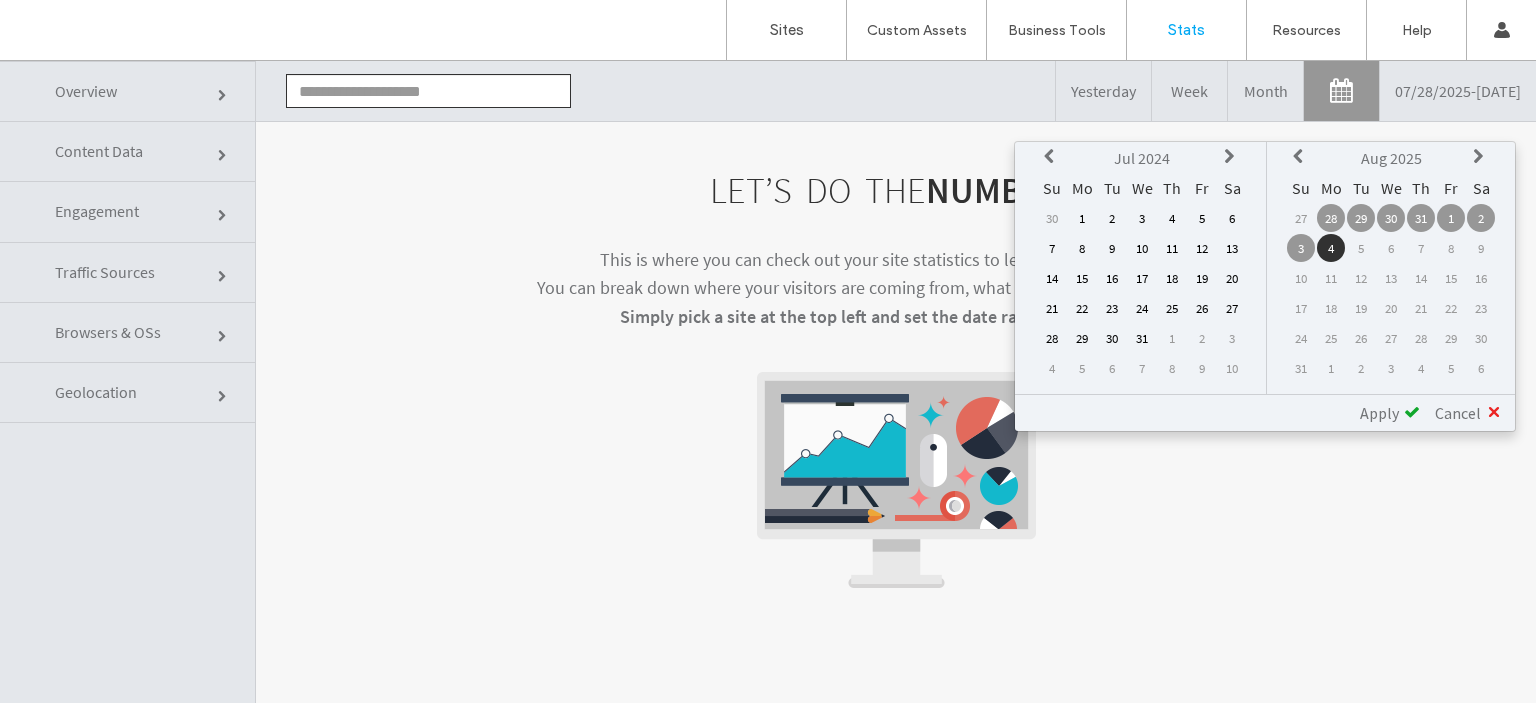 click at bounding box center [1052, 158] 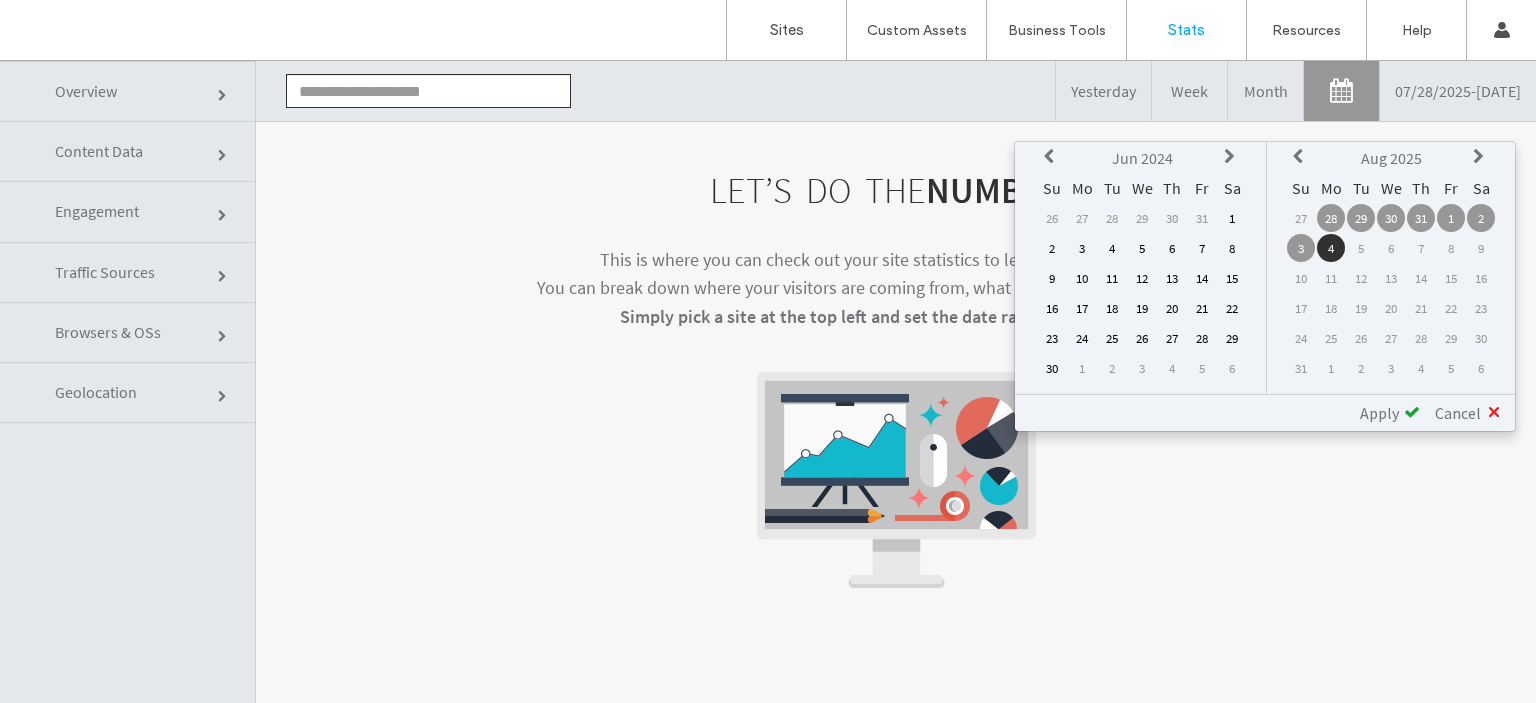 click at bounding box center [1052, 158] 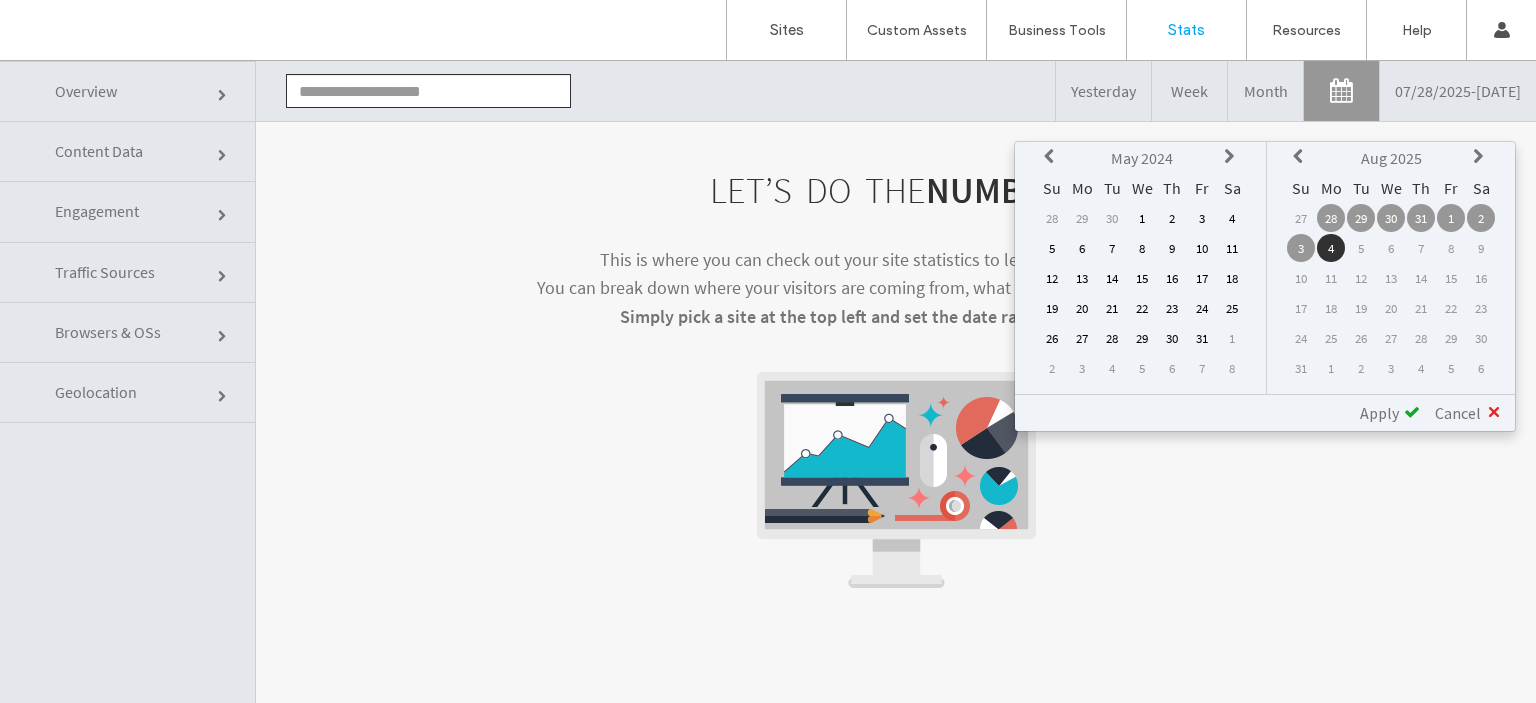 click at bounding box center (1052, 158) 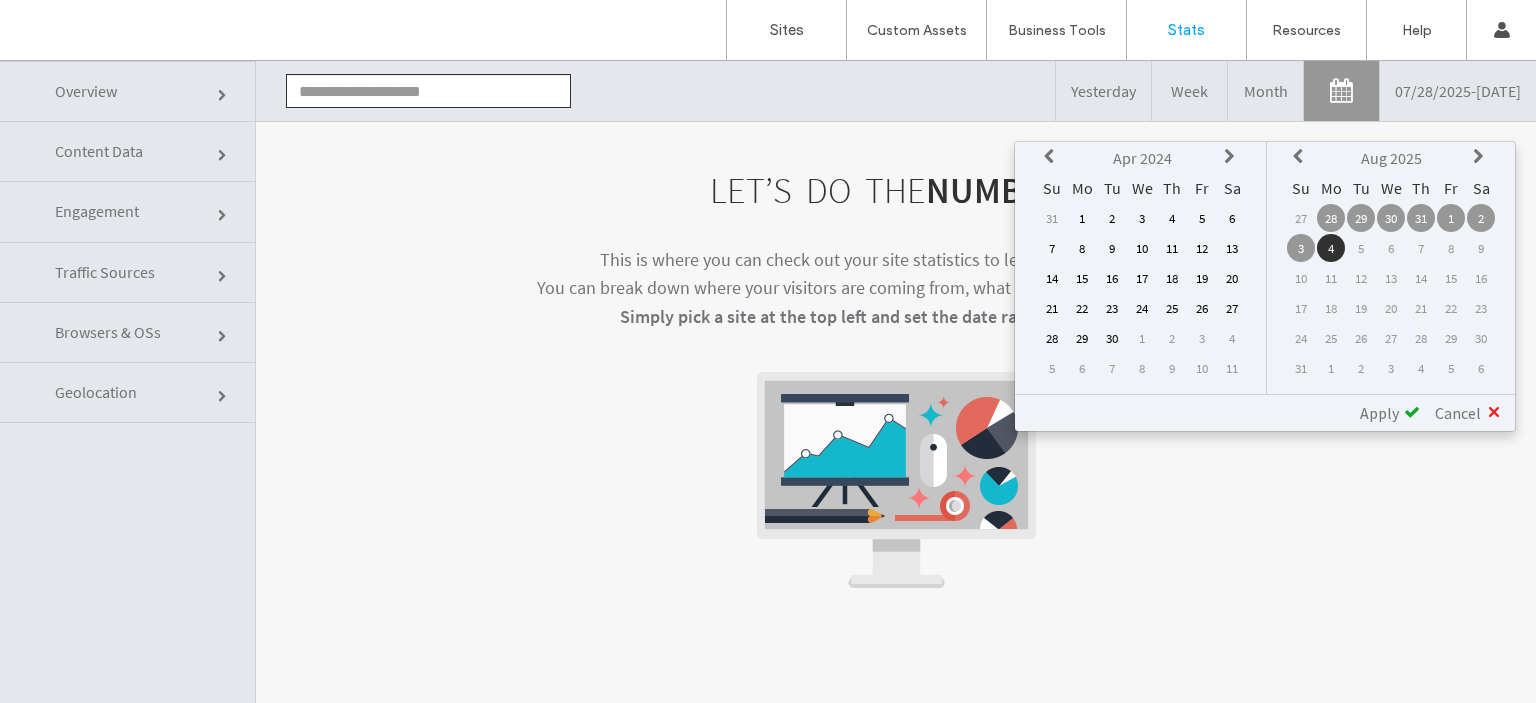click at bounding box center (1052, 158) 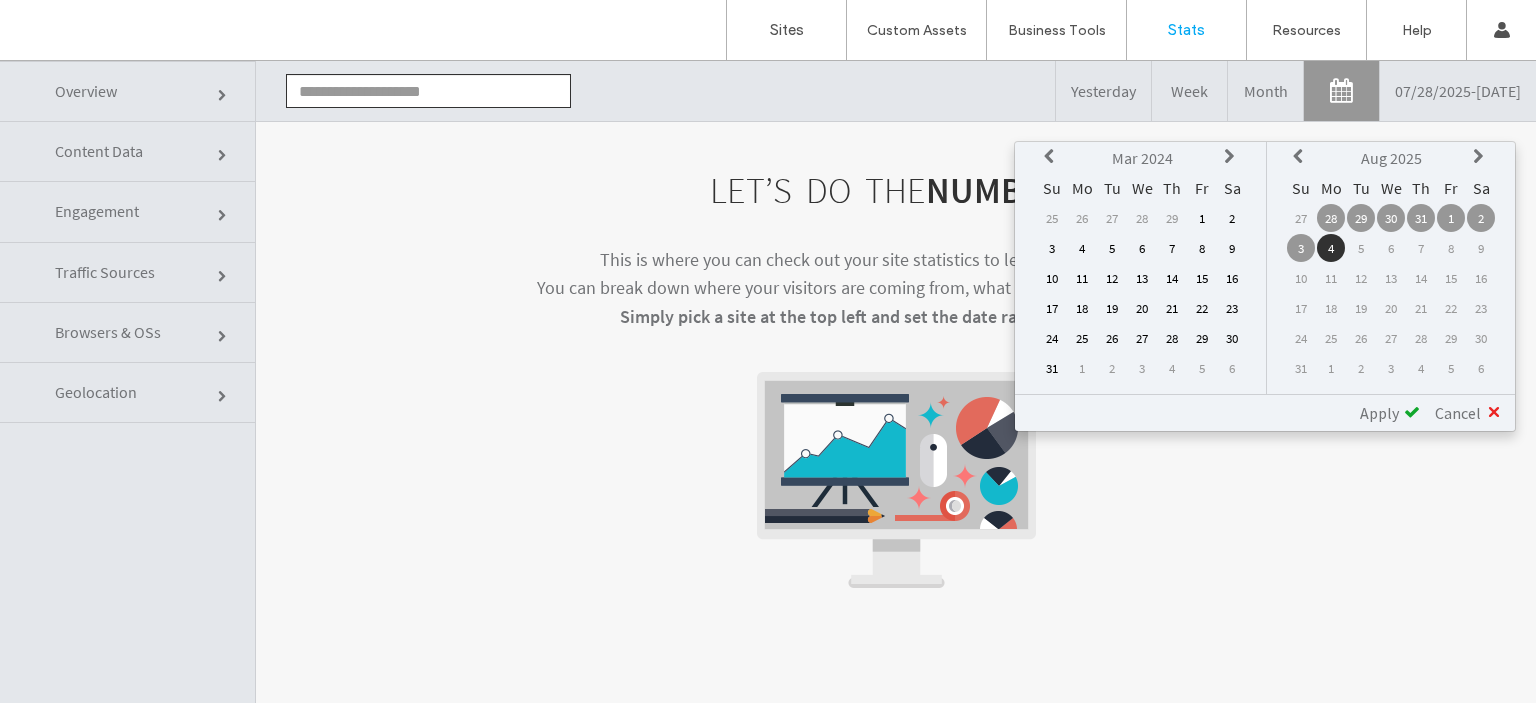 click at bounding box center (1052, 158) 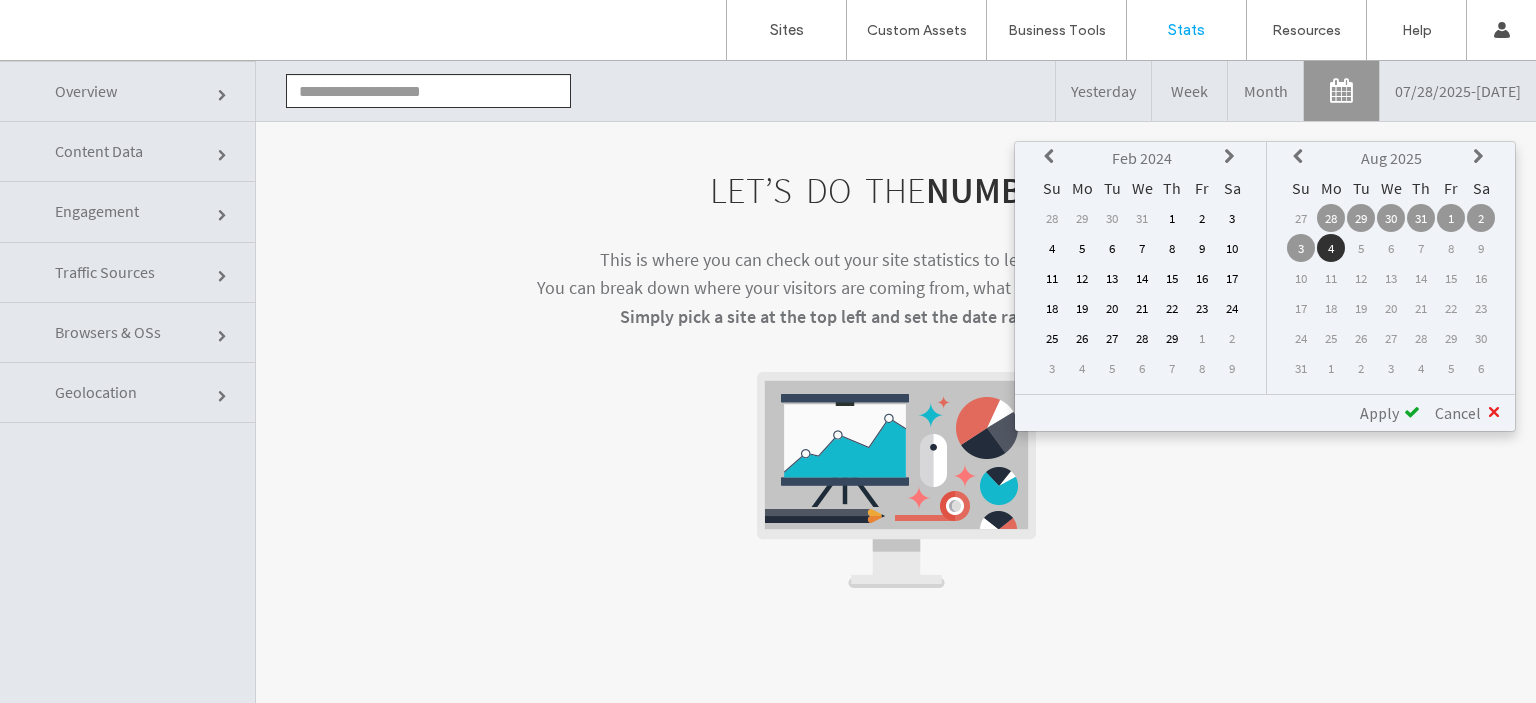 click at bounding box center [1052, 158] 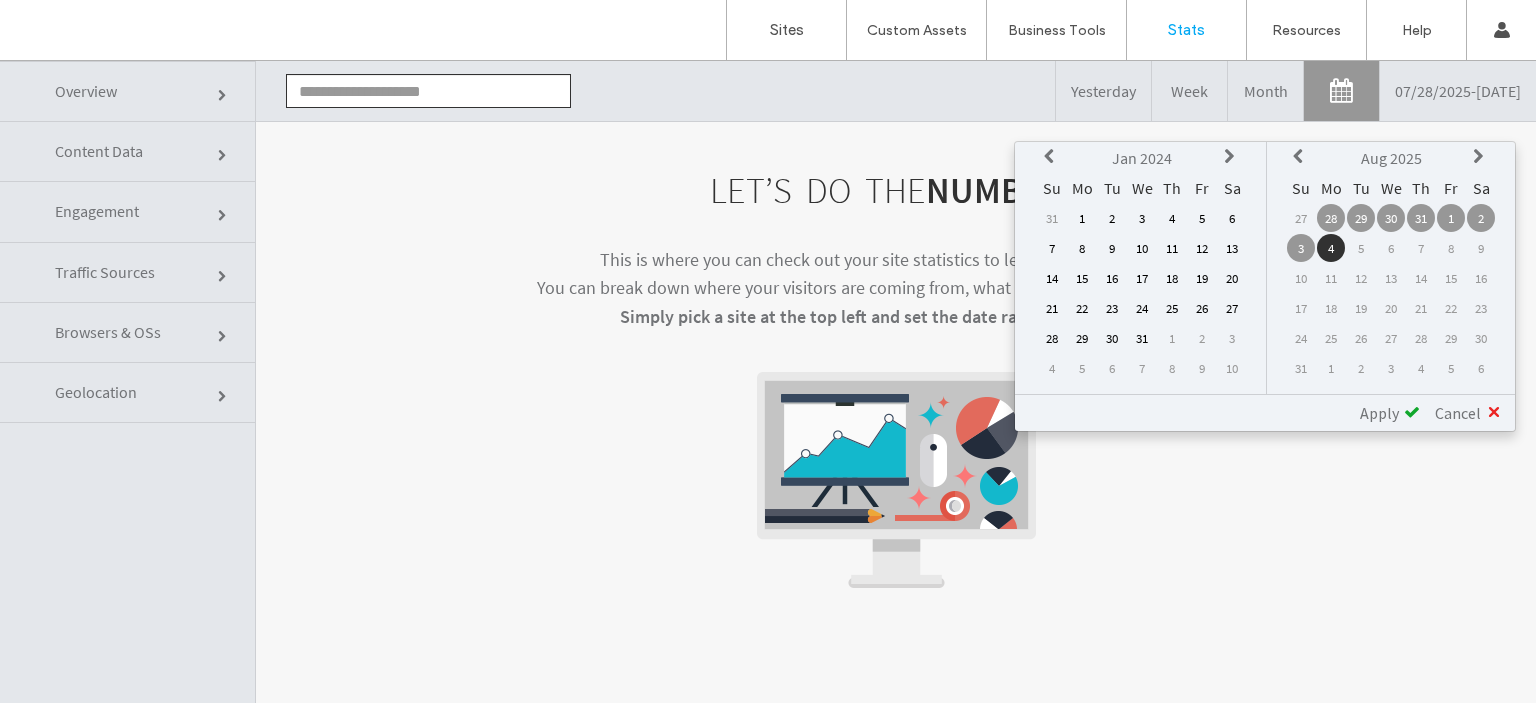click on "1" at bounding box center [1082, 218] 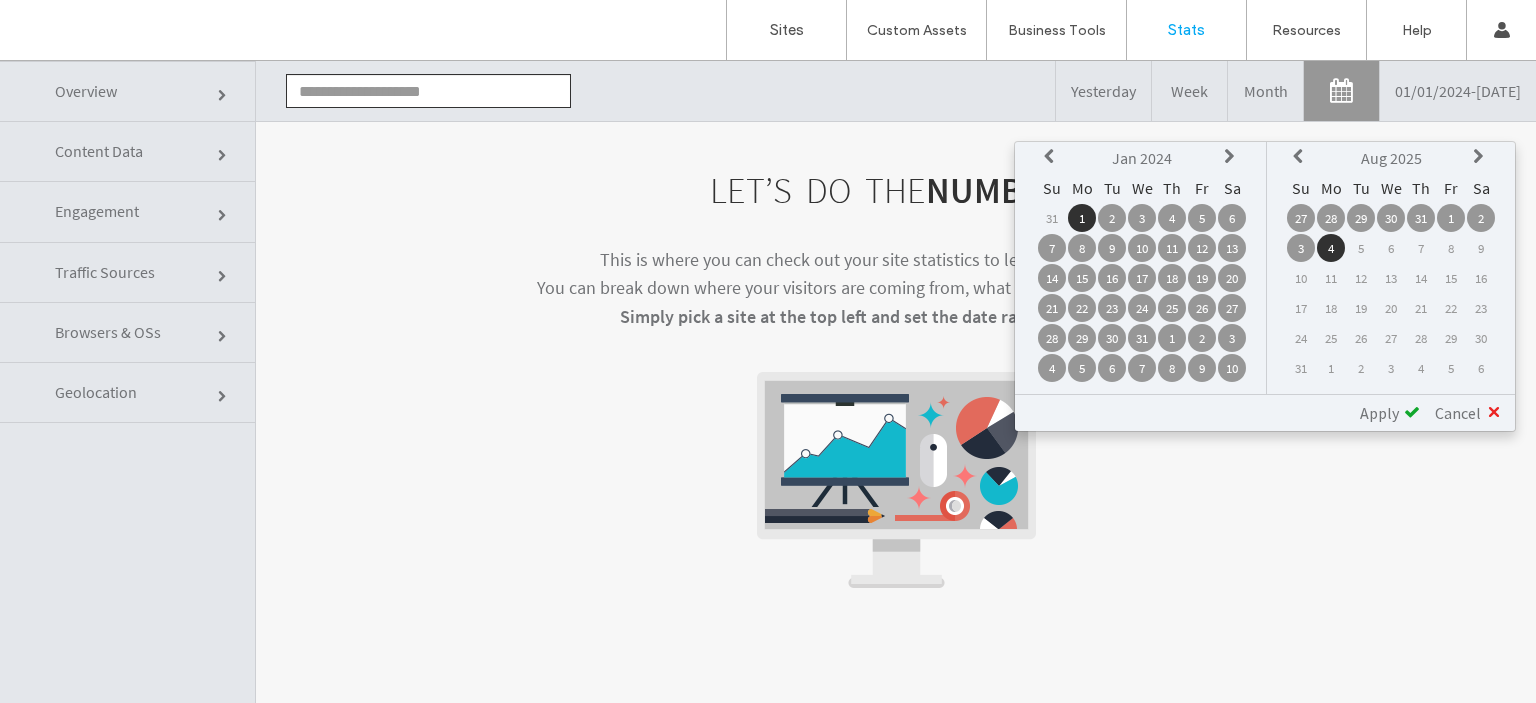 click at bounding box center (1301, 157) 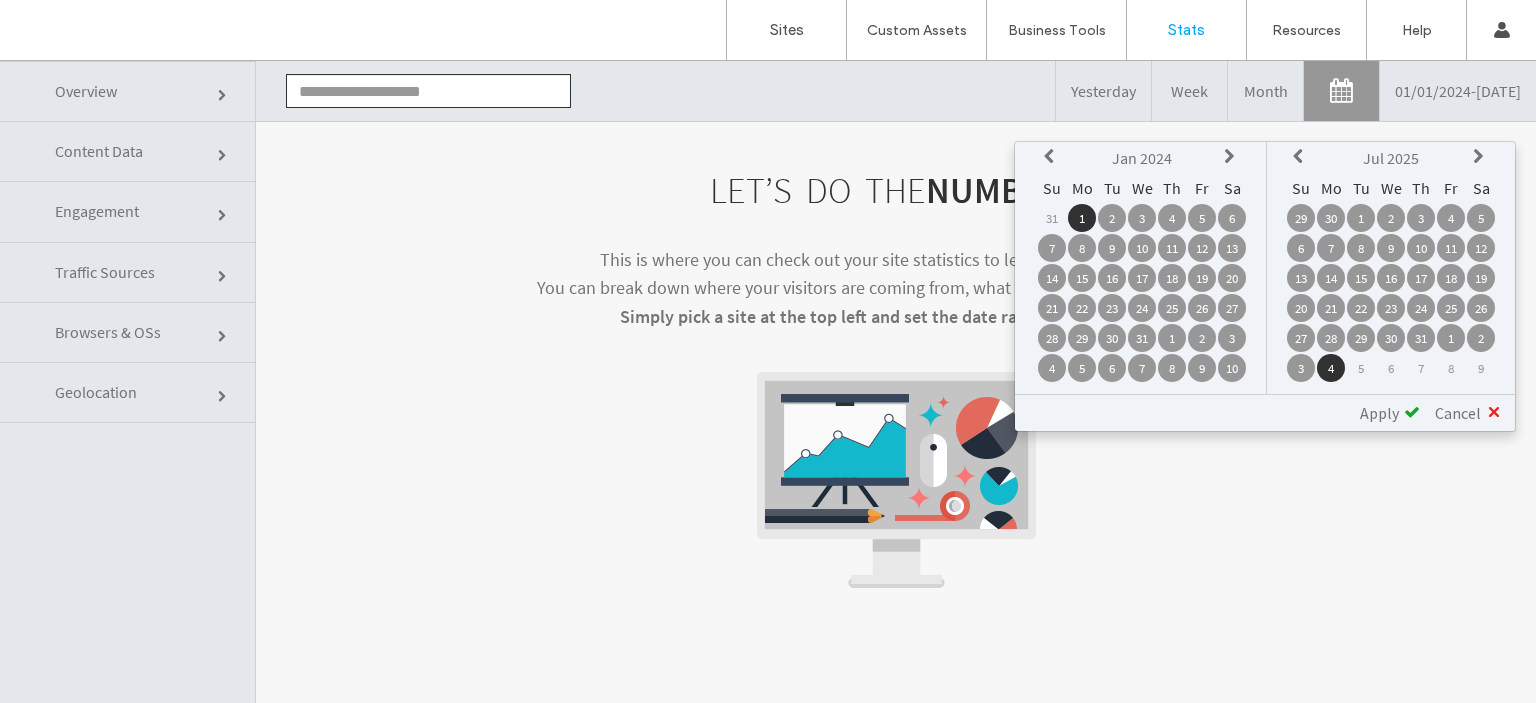 click at bounding box center (1301, 157) 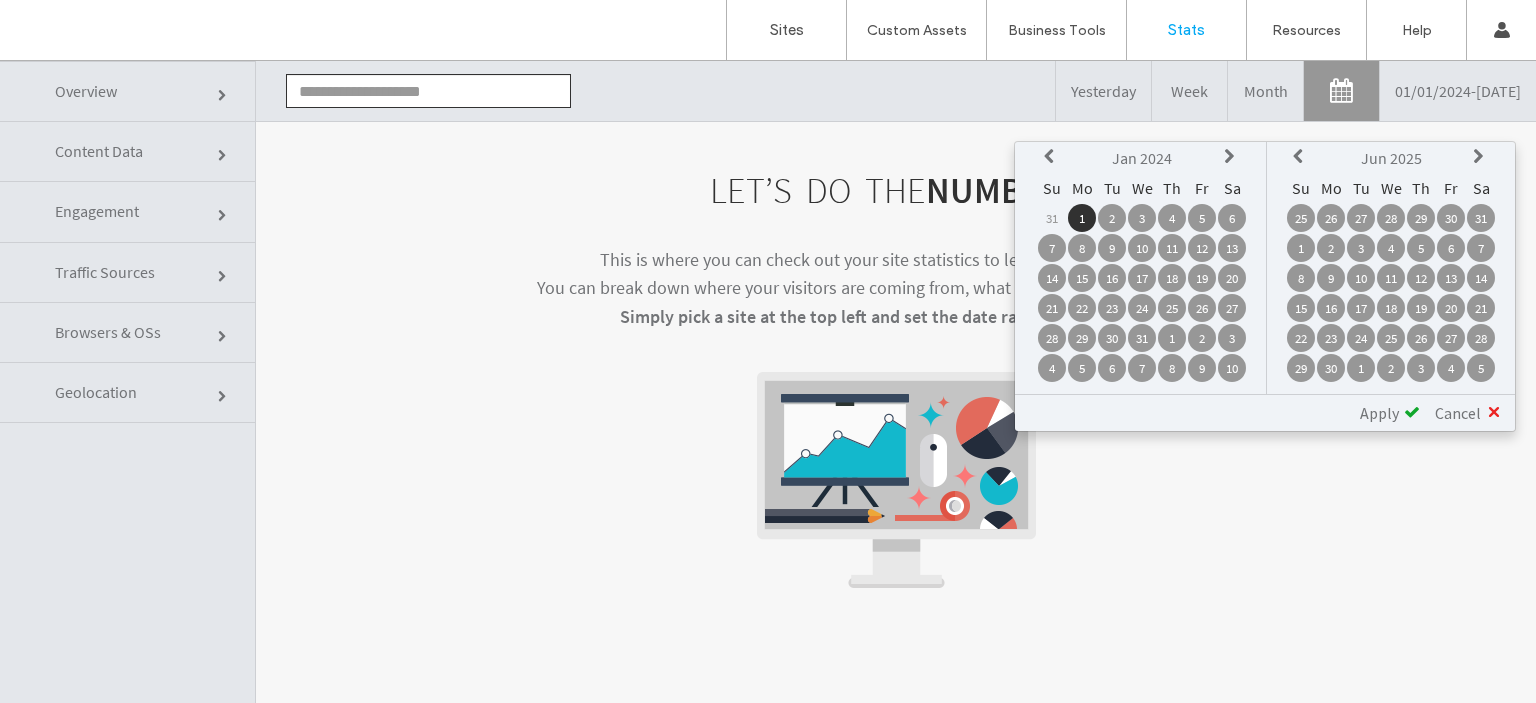 click at bounding box center (1301, 157) 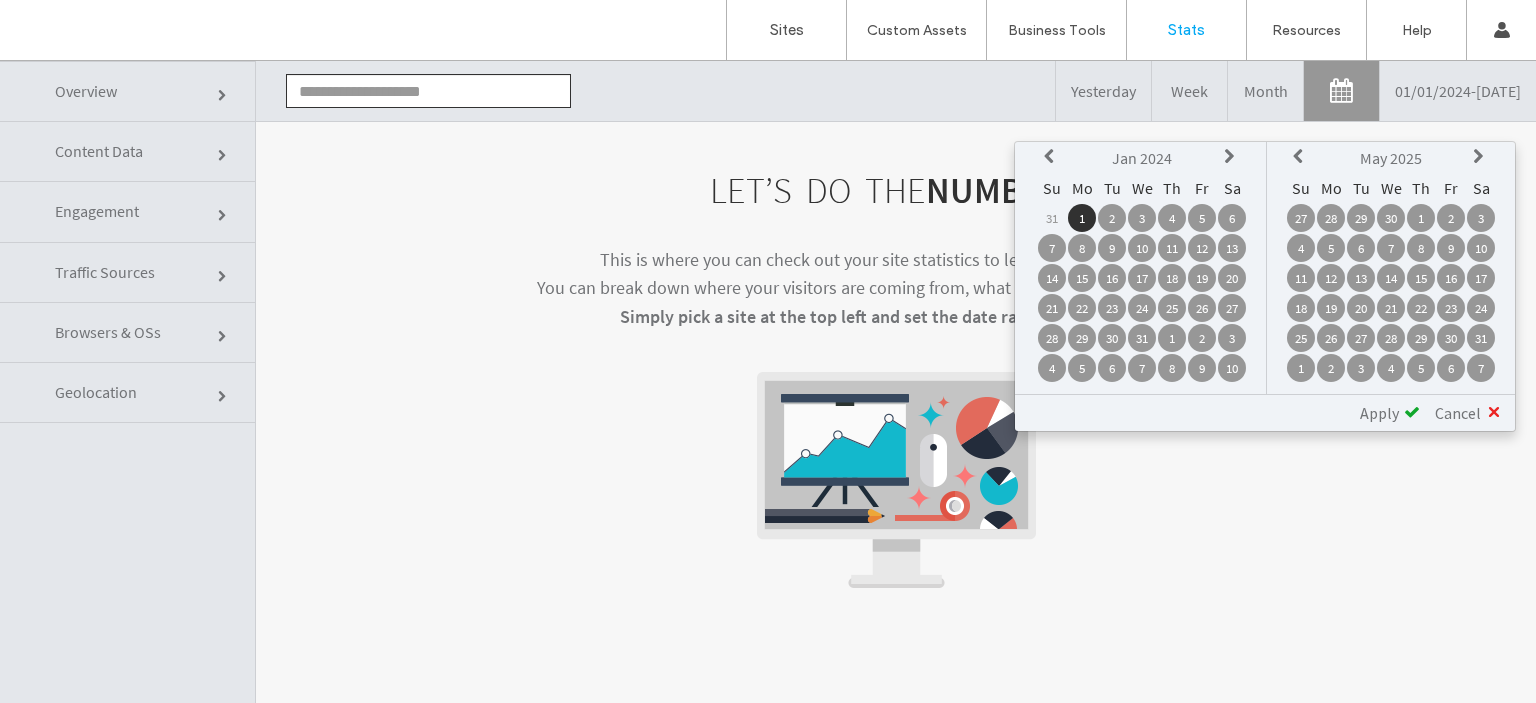 click at bounding box center (1301, 157) 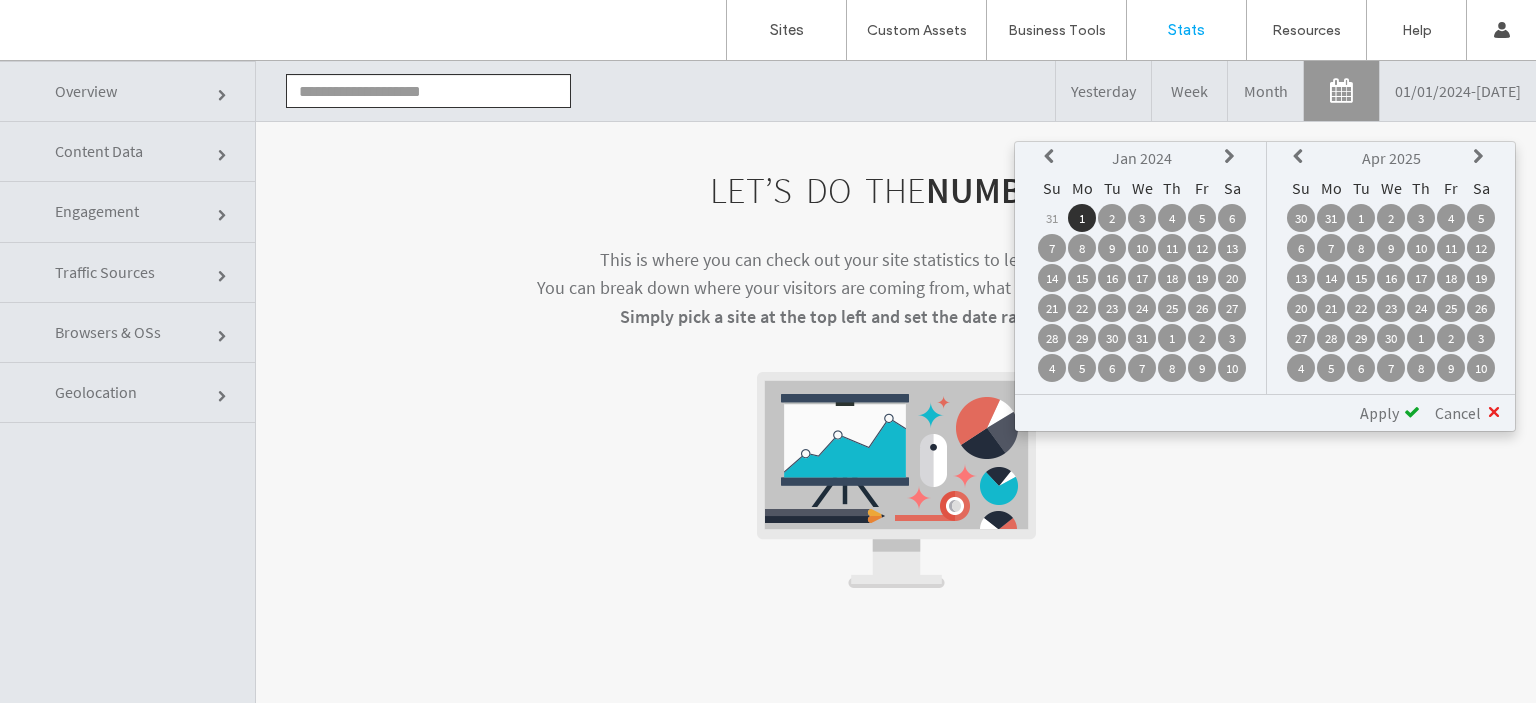 click at bounding box center (1301, 157) 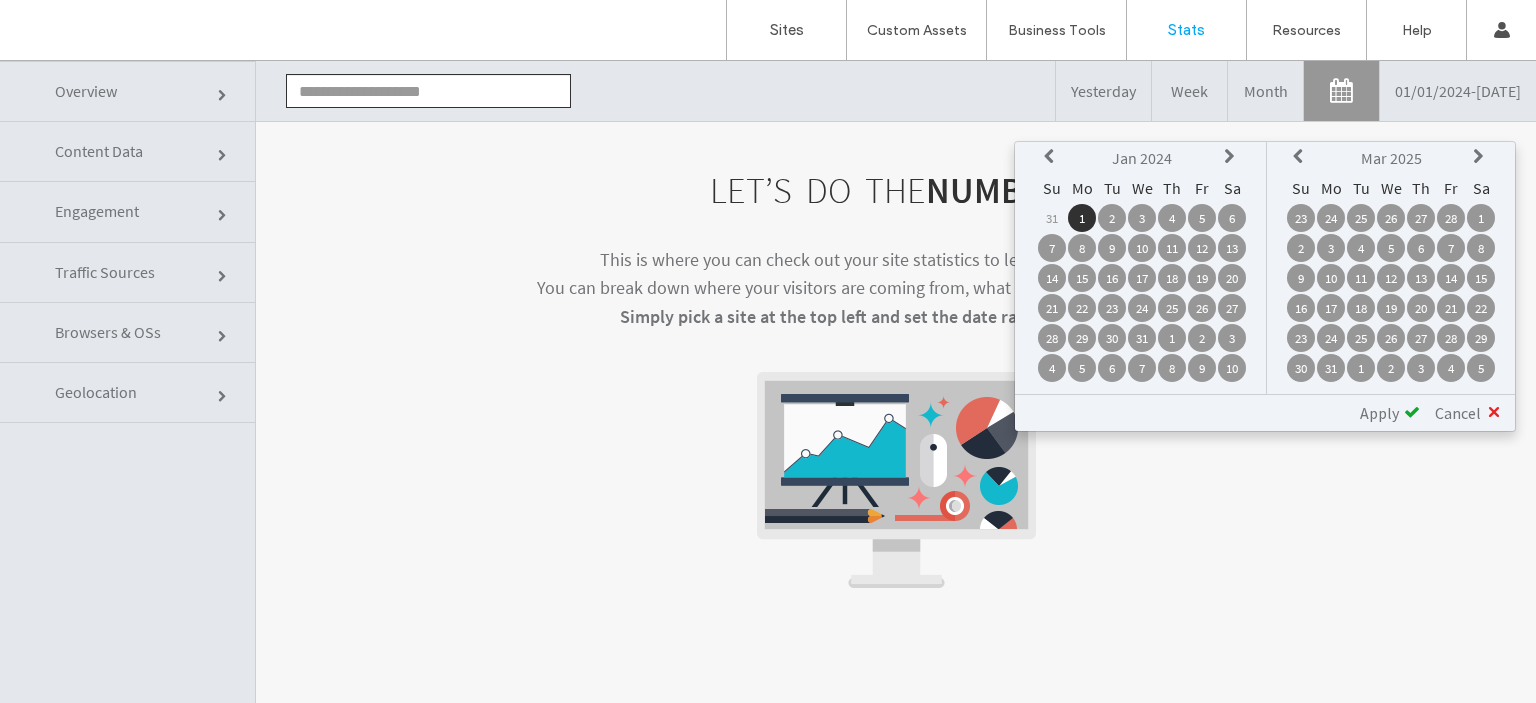 click at bounding box center (1301, 157) 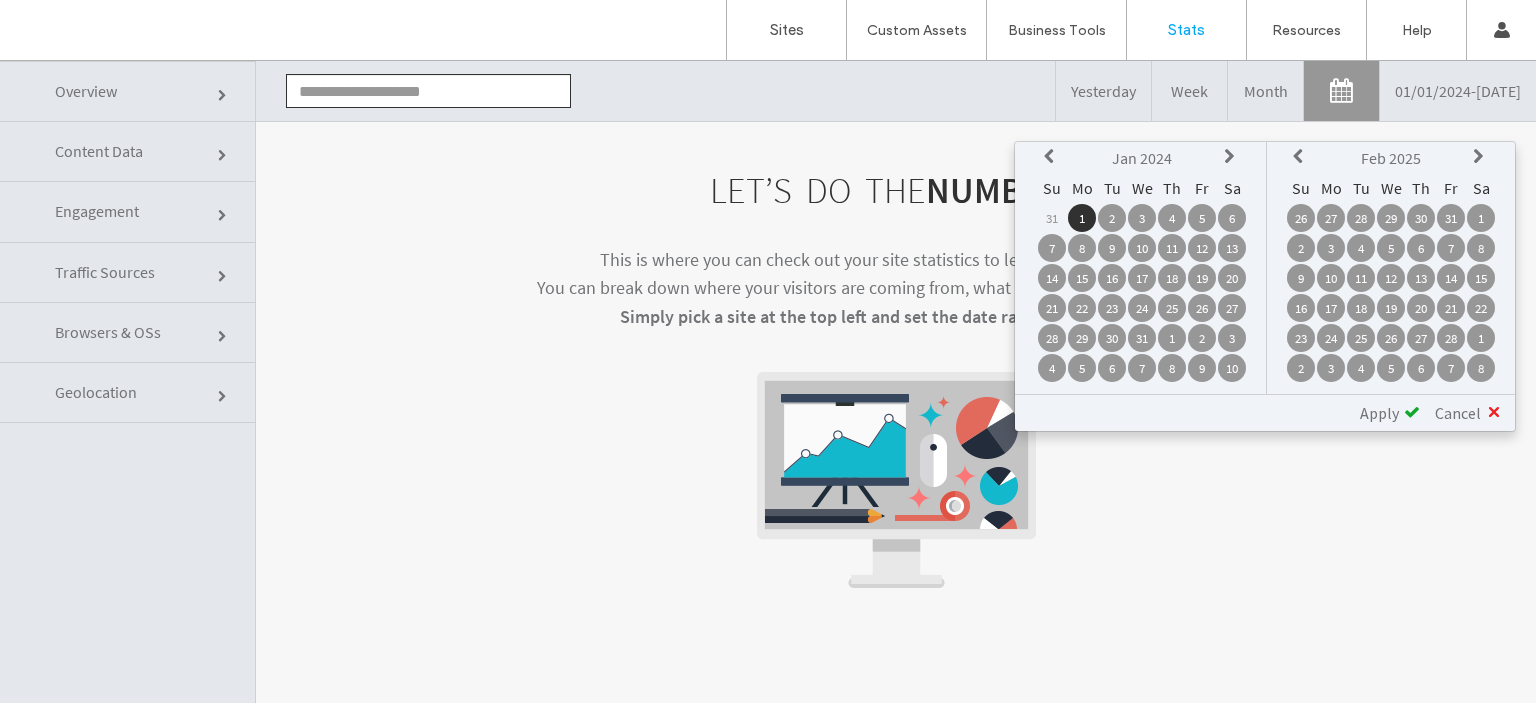 click at bounding box center [1301, 157] 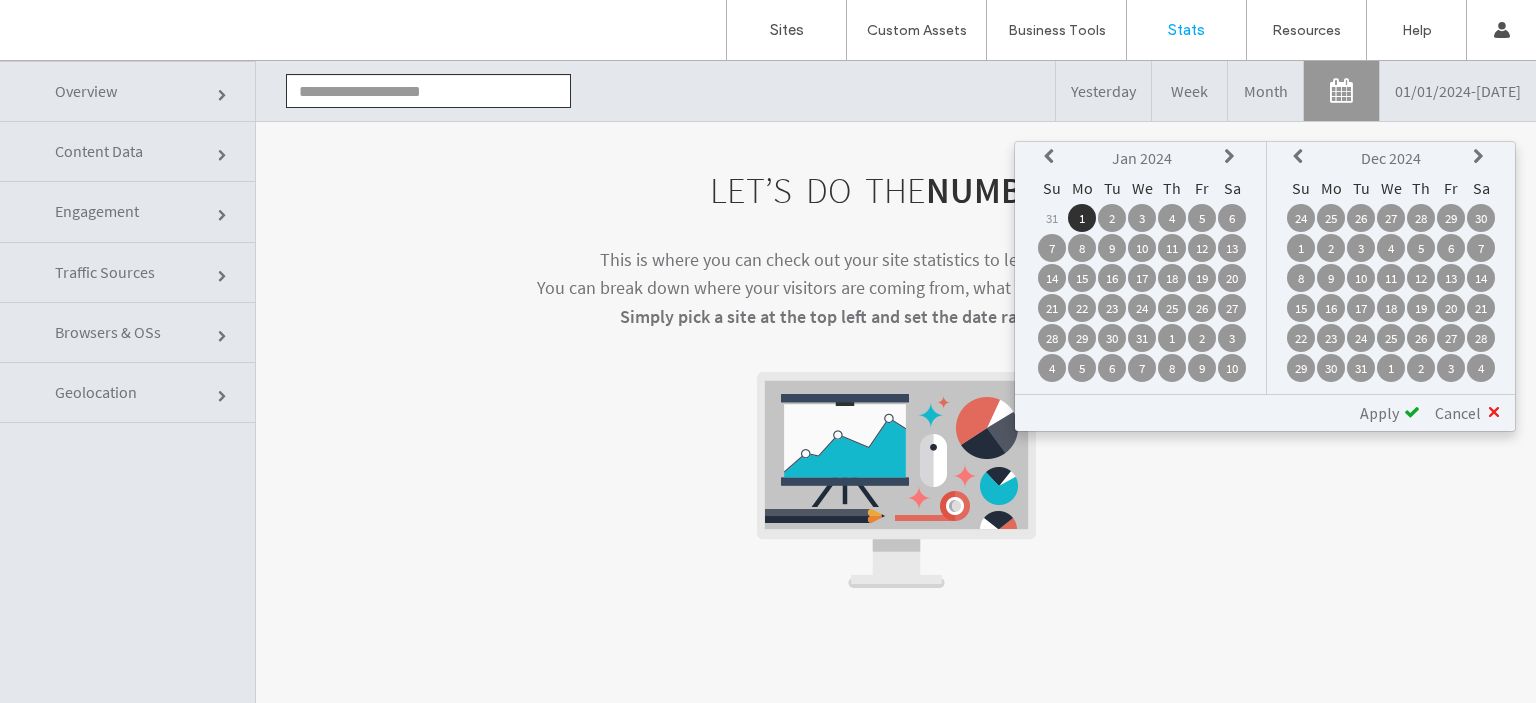 click at bounding box center [1301, 157] 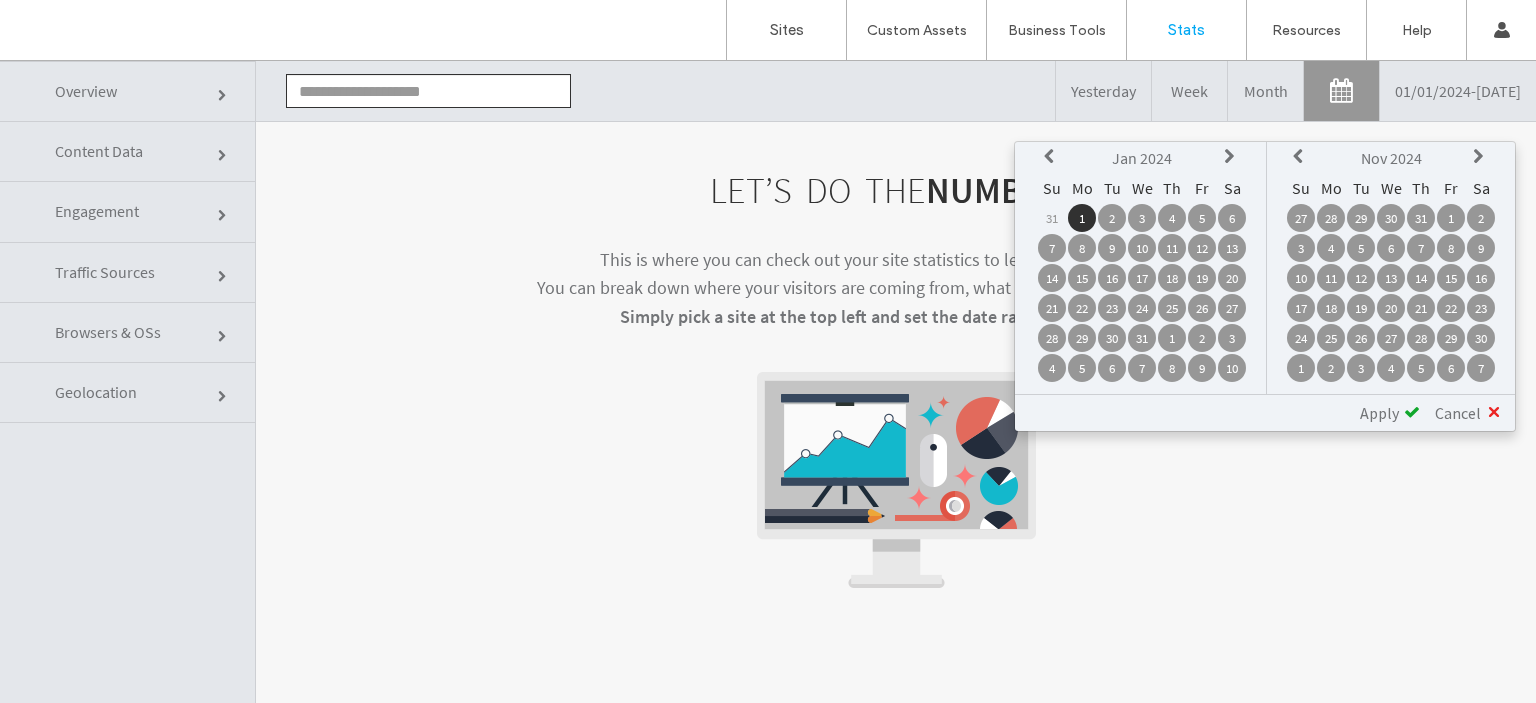 click at bounding box center (1481, 157) 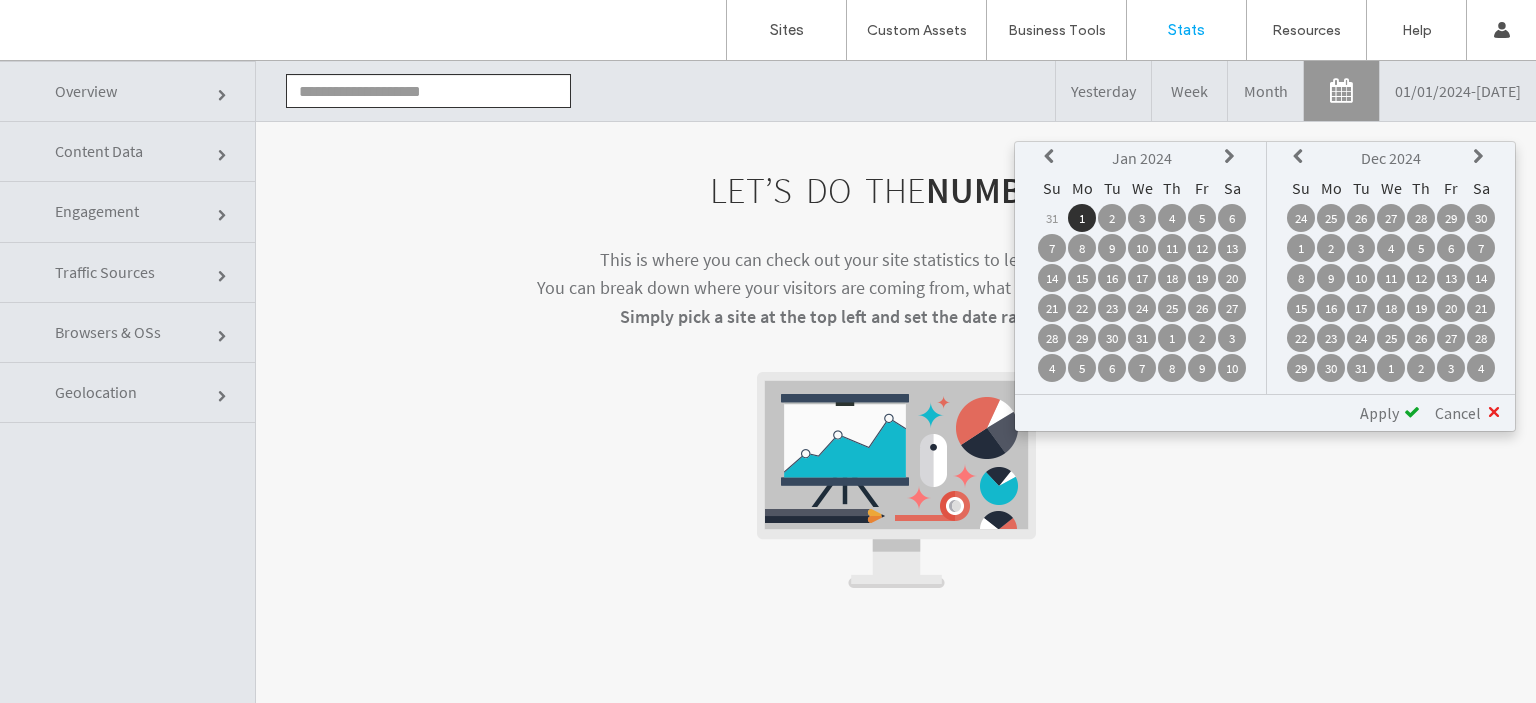 click on "31" at bounding box center (1361, 368) 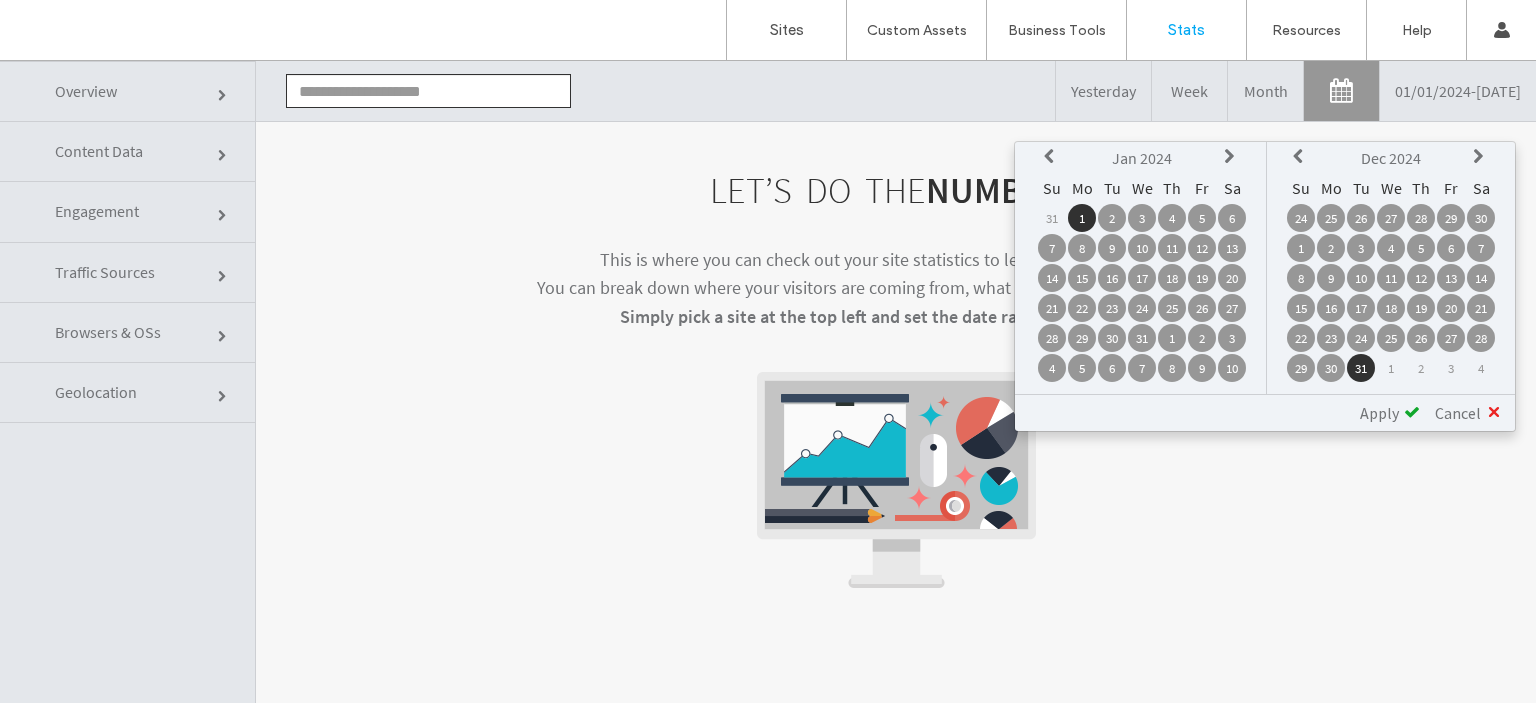 click on "Apply" at bounding box center [1379, 413] 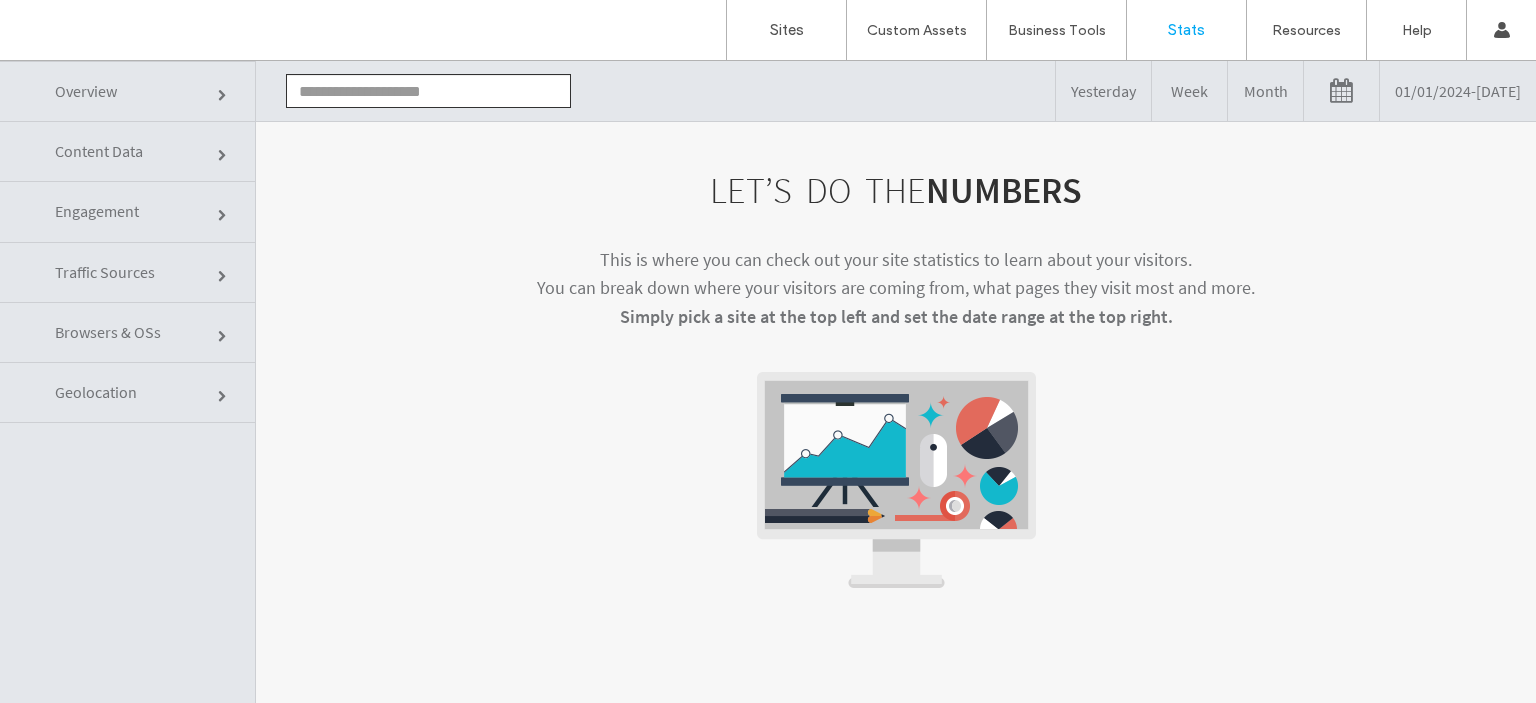 click 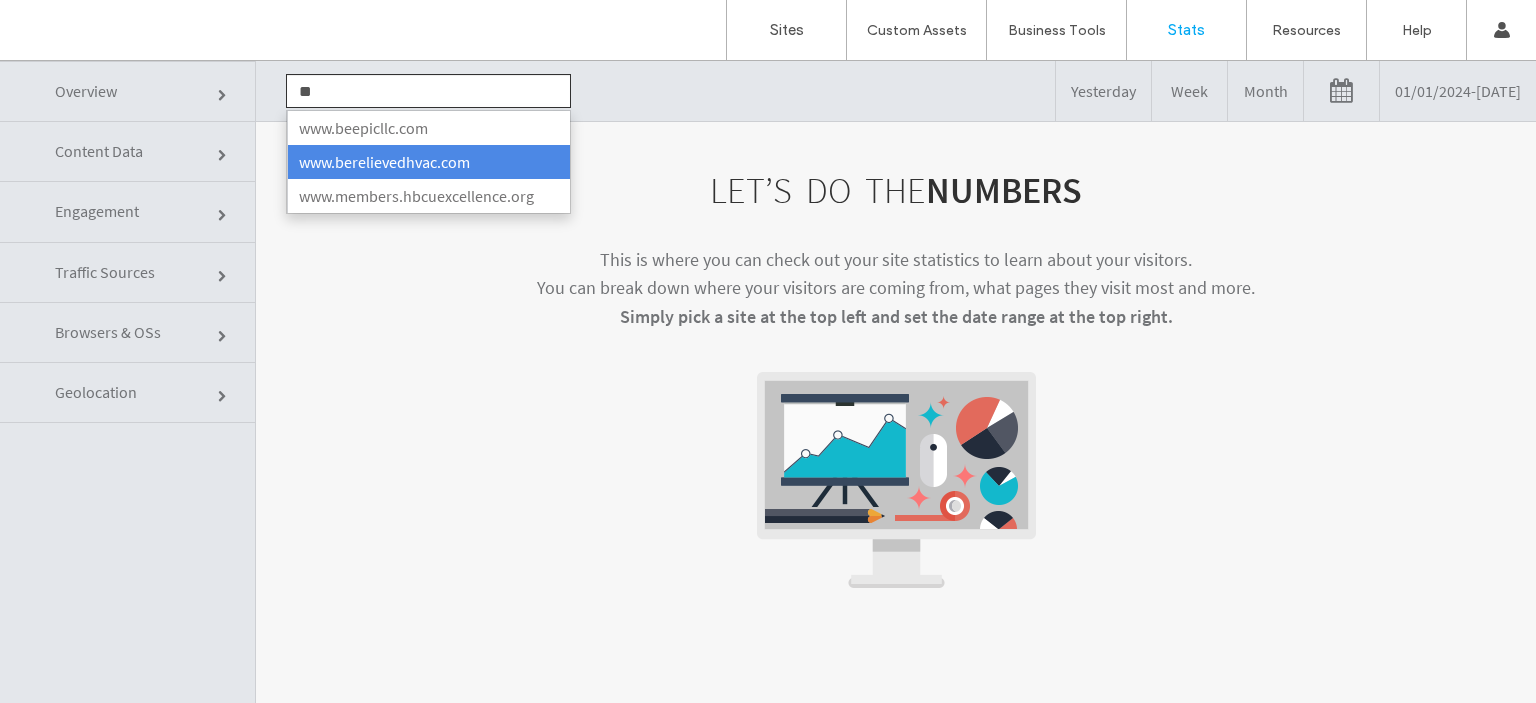click on "www.berelievedhvac.com" at bounding box center [428, 162] 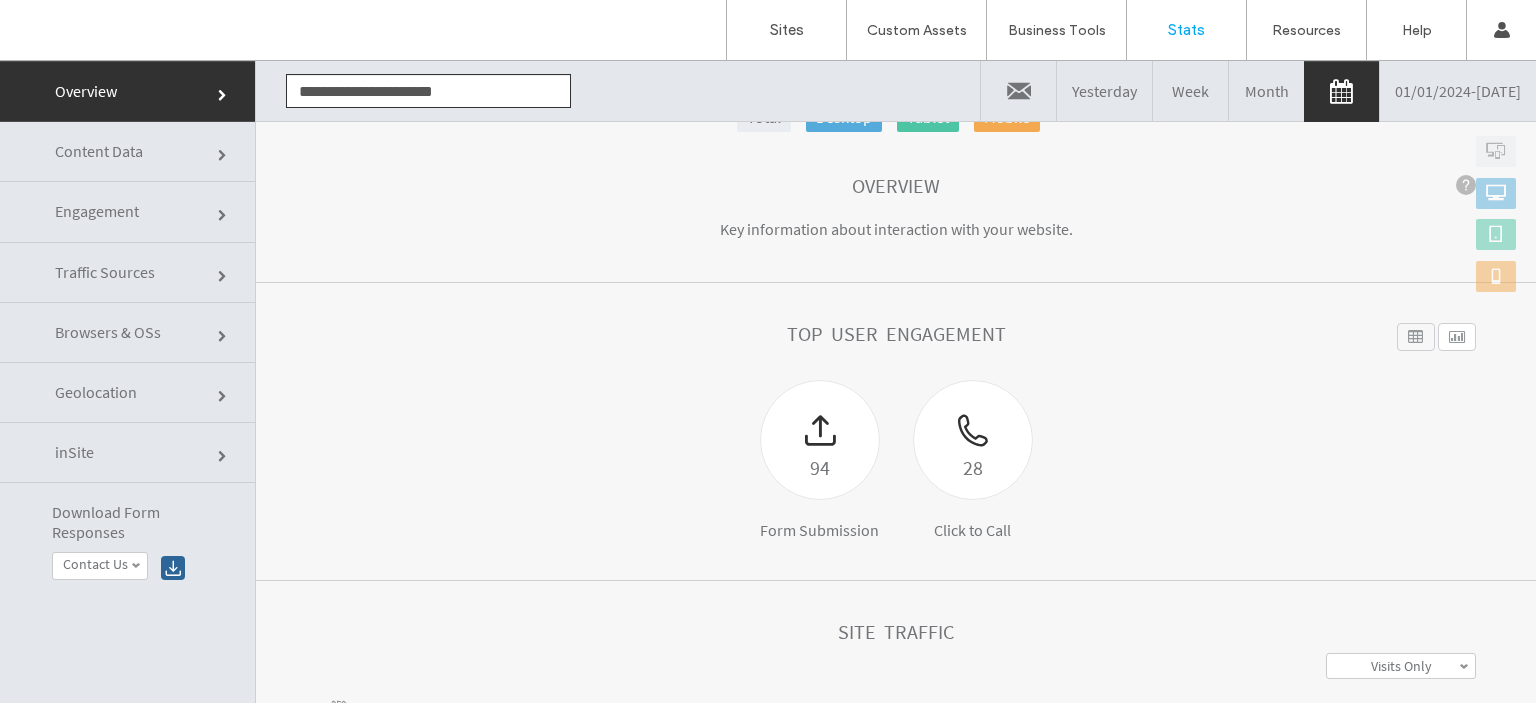 scroll, scrollTop: 200, scrollLeft: 0, axis: vertical 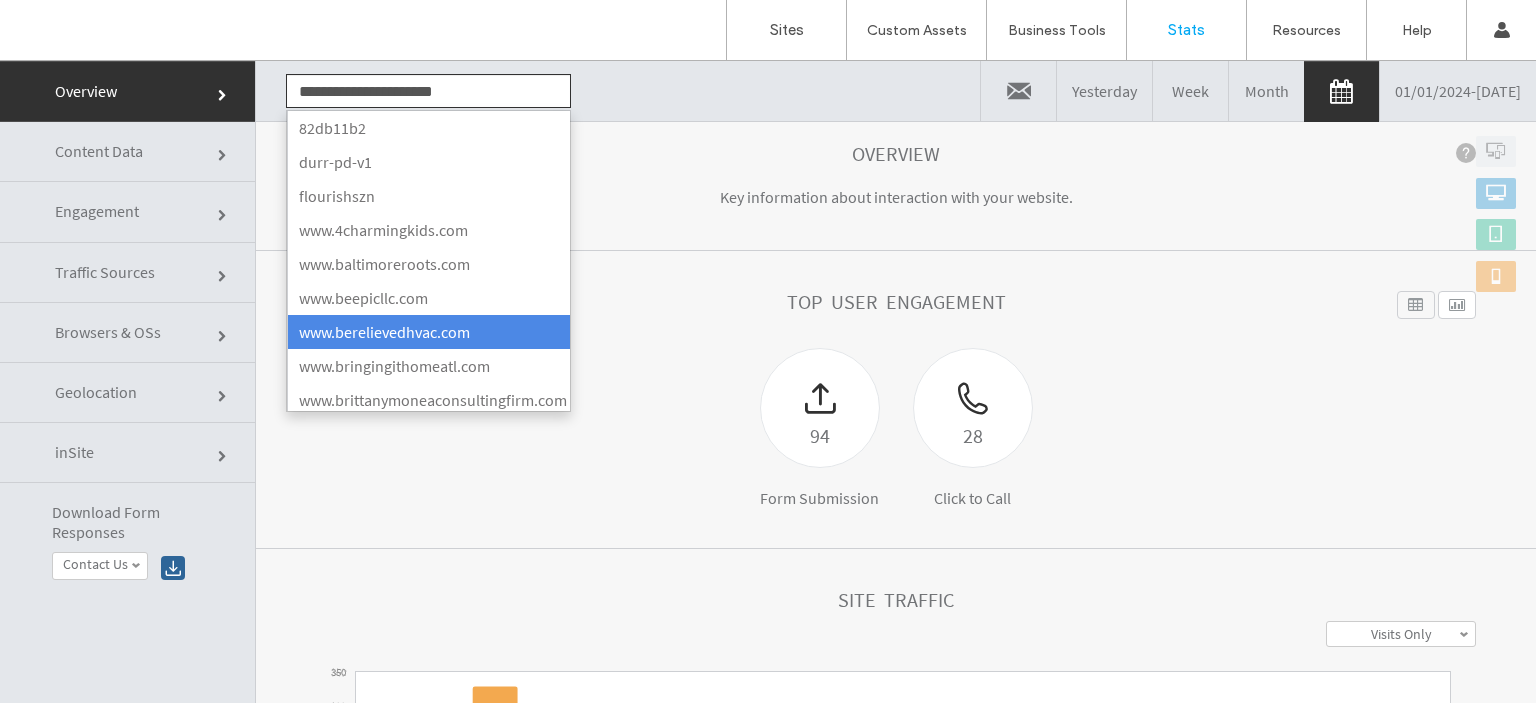 click on "**********" at bounding box center [896, 91] 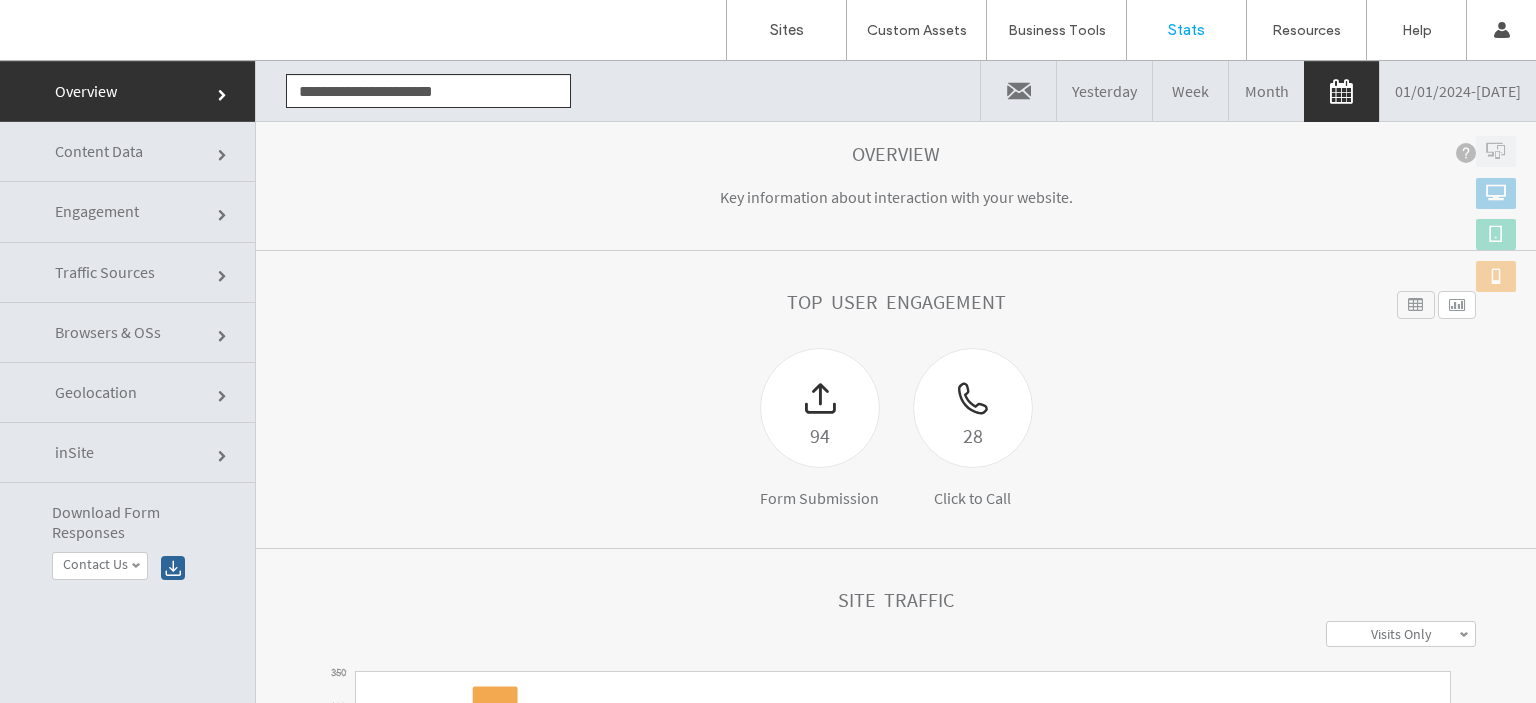 click on "94
Form Submission
28
Click to Call" 